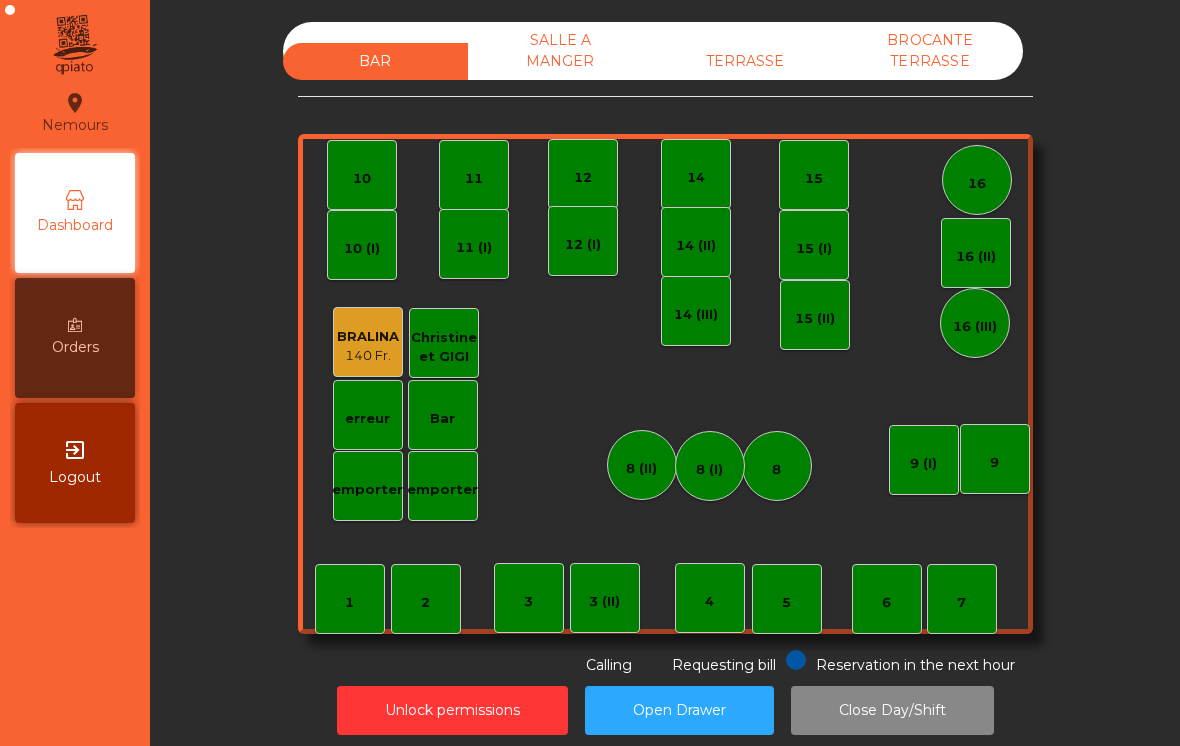 scroll, scrollTop: 0, scrollLeft: 0, axis: both 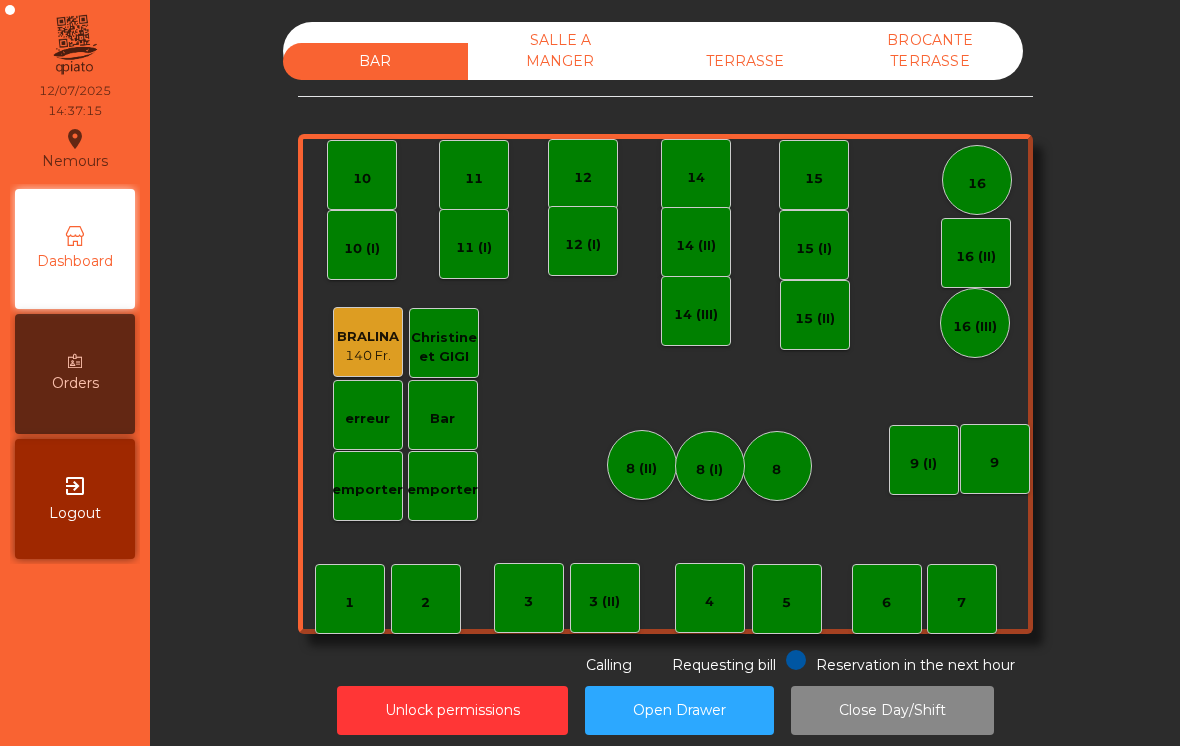 click on "1" 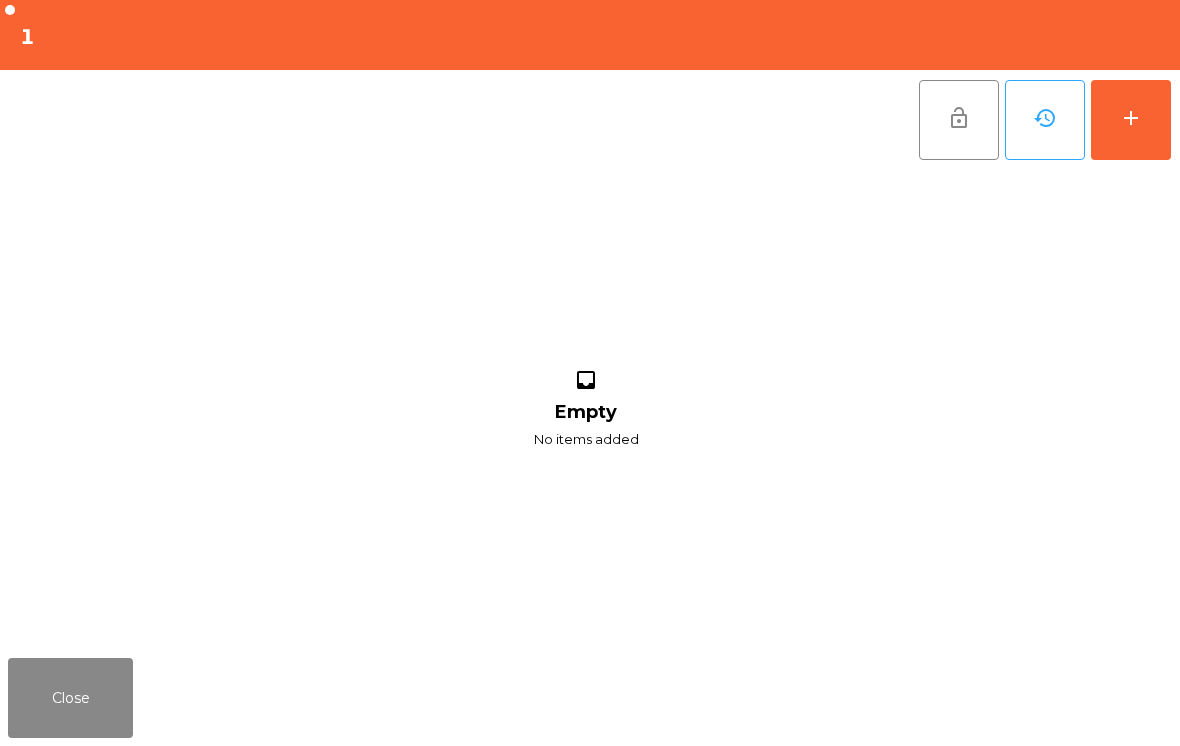 click on "add" 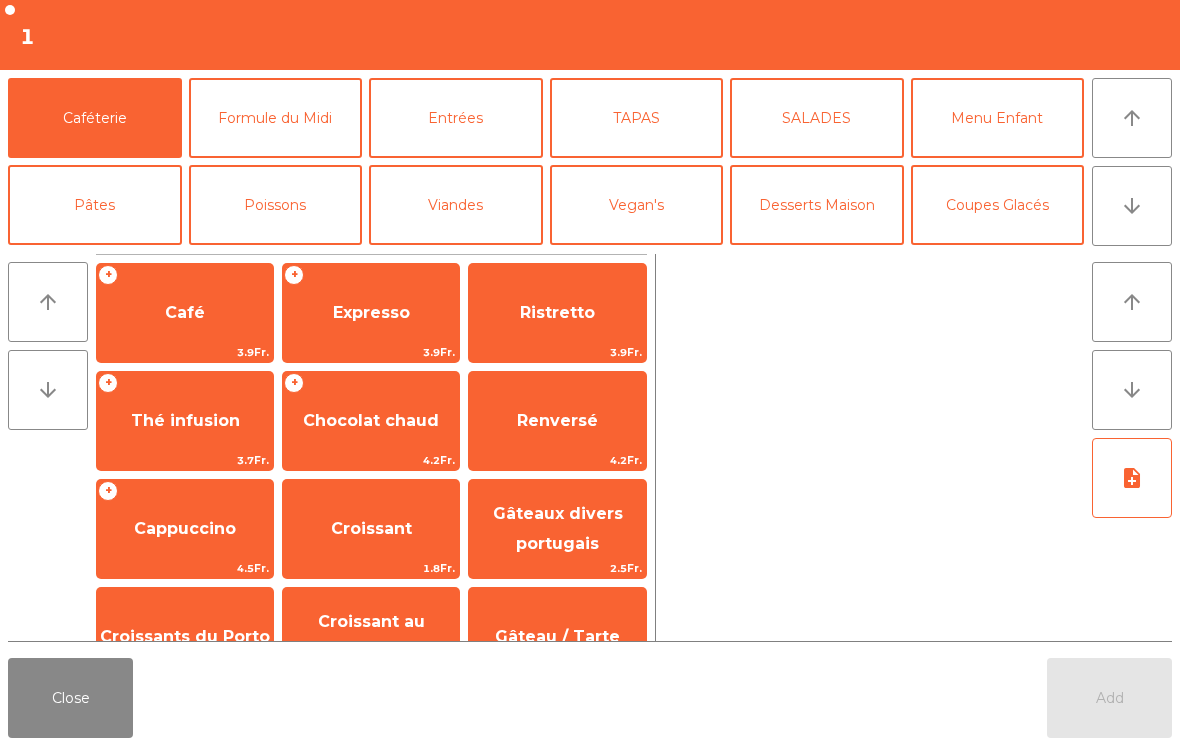 click on "arrow_downward" 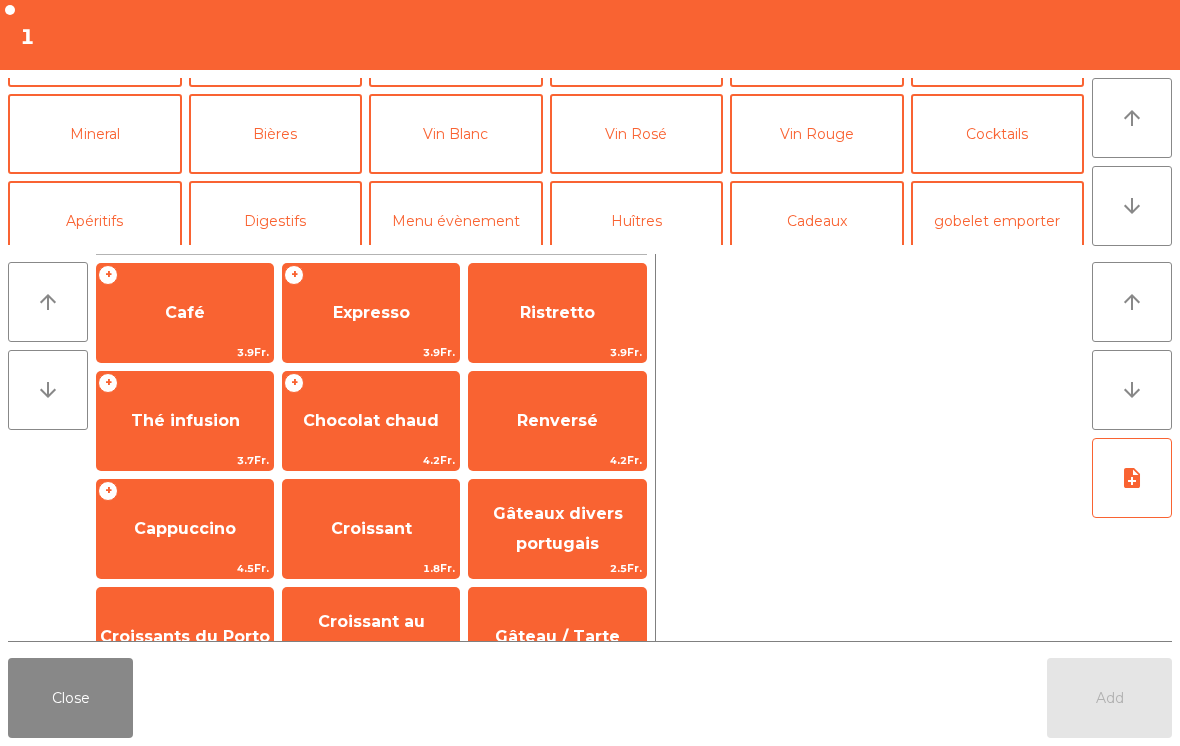 scroll, scrollTop: 174, scrollLeft: 0, axis: vertical 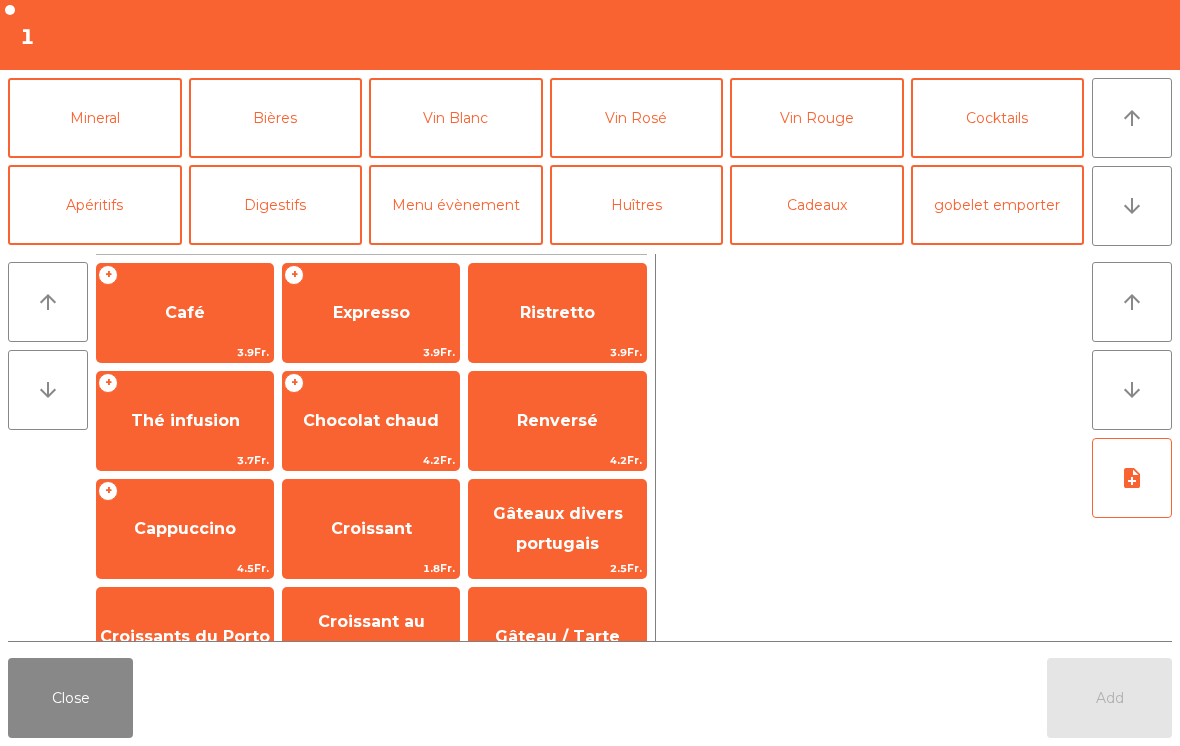 click on "Cocktails" 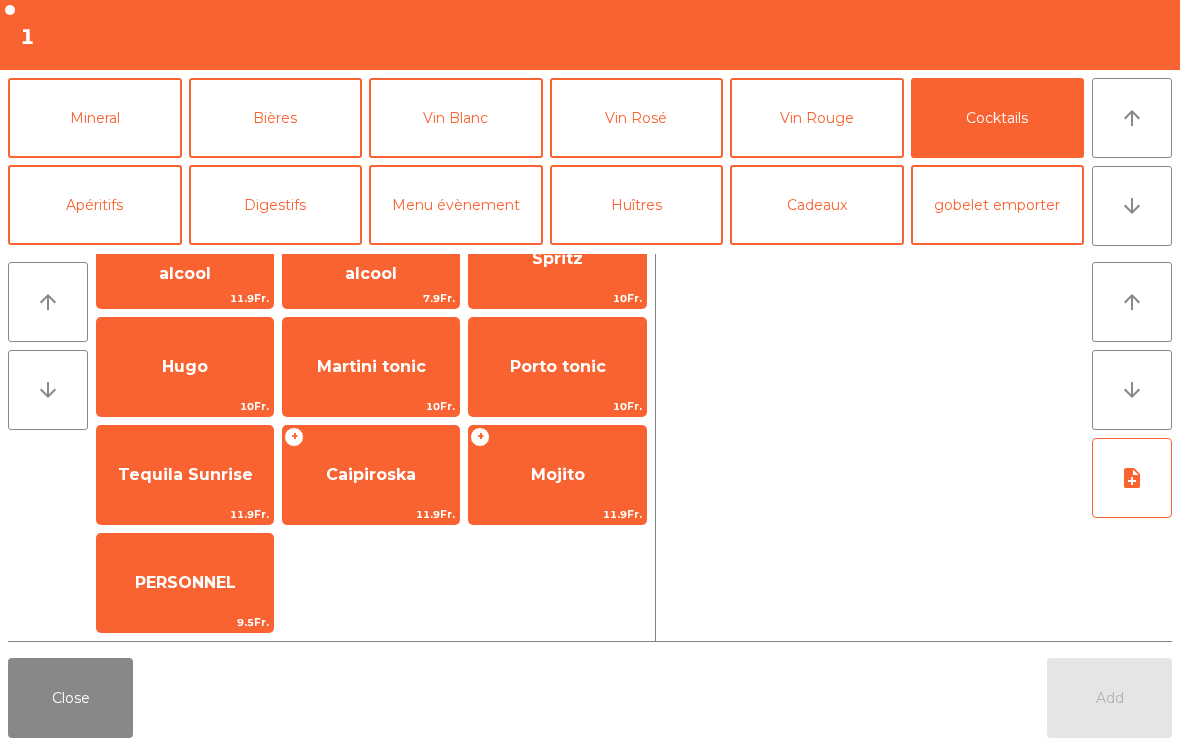 scroll, scrollTop: 54, scrollLeft: 0, axis: vertical 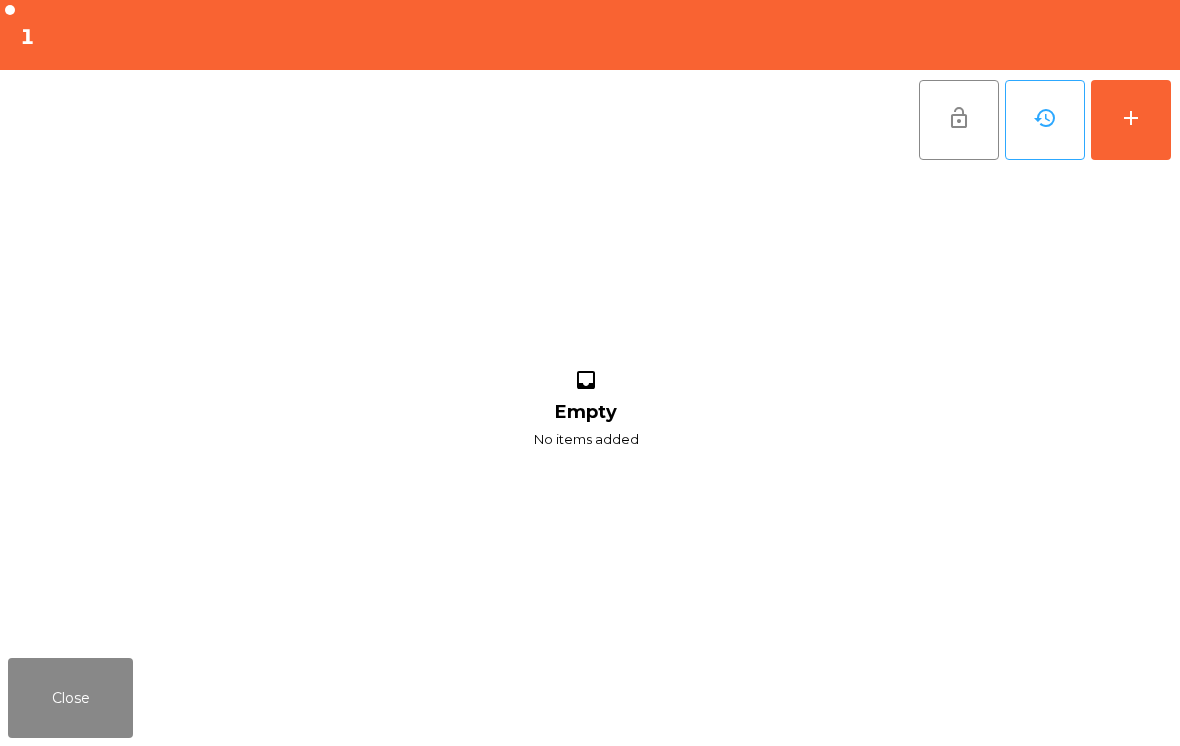 click on "Close" 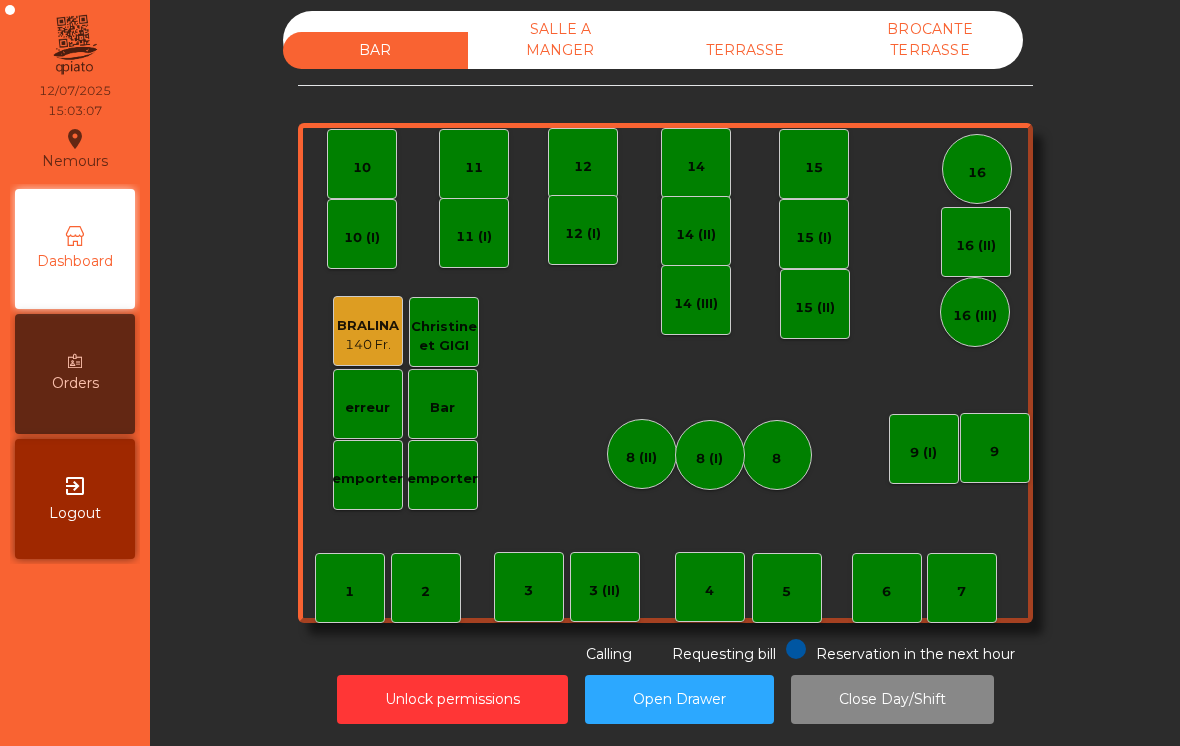 scroll, scrollTop: 10, scrollLeft: 0, axis: vertical 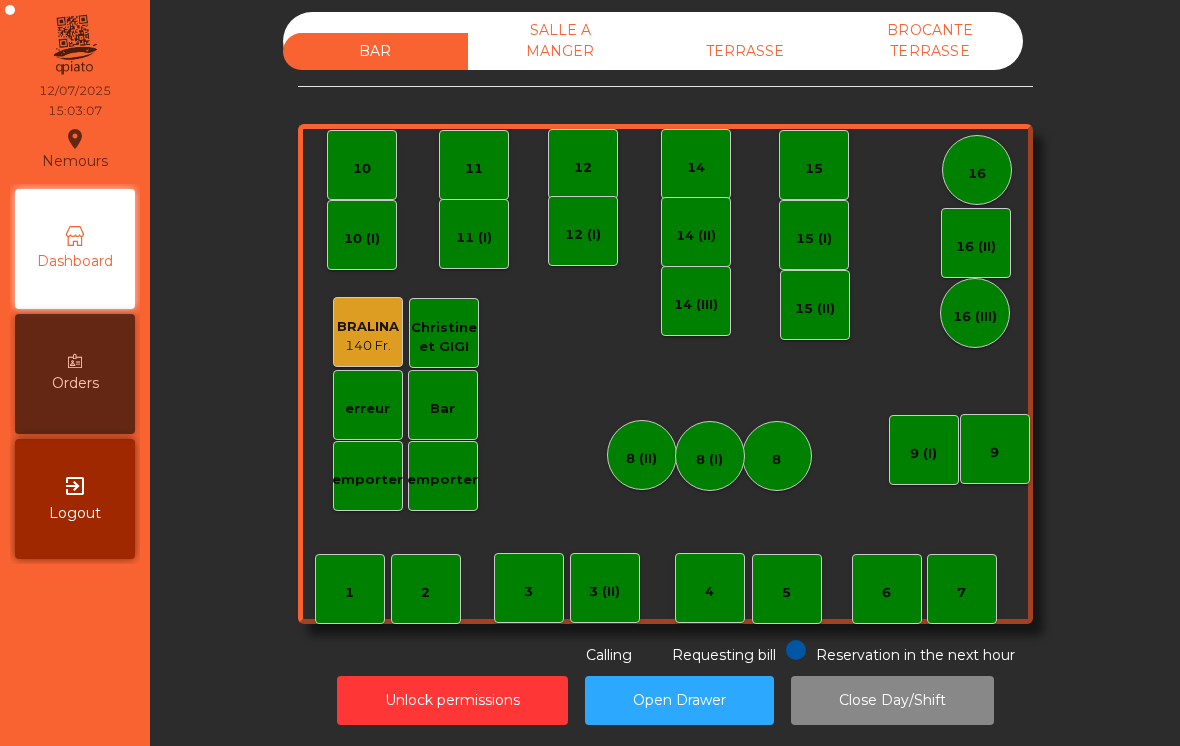 click on "TERRASSE" 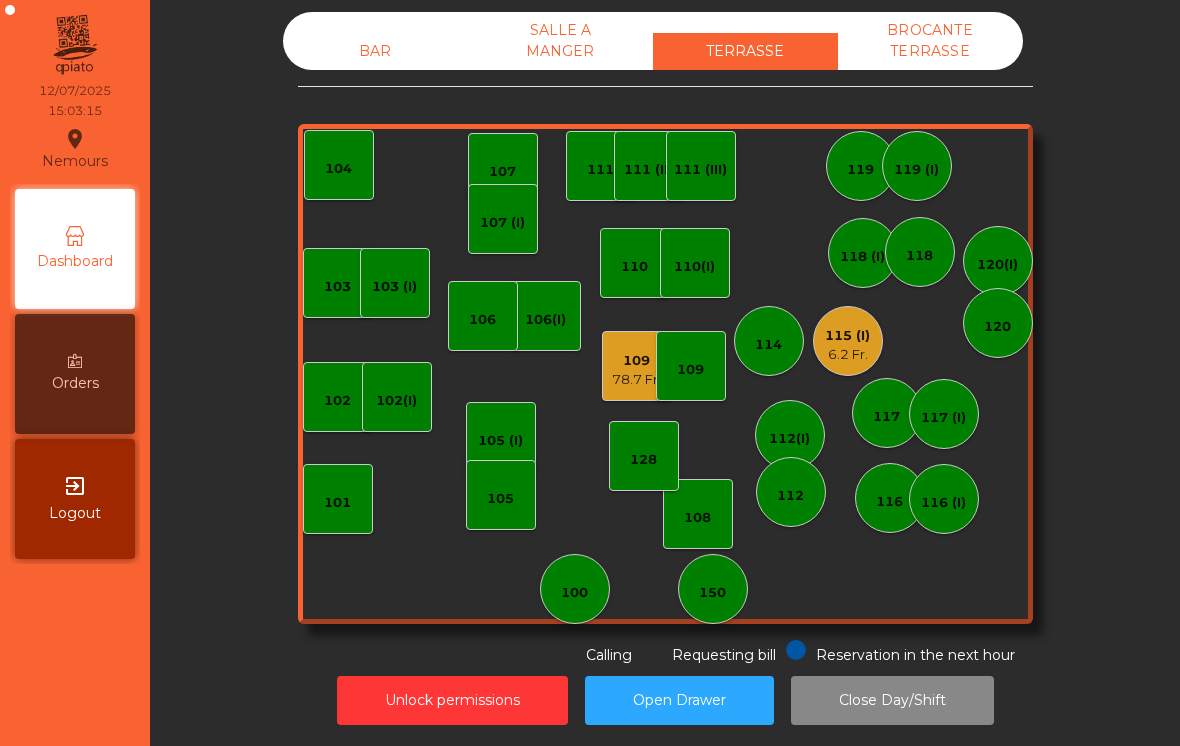 click on "109" 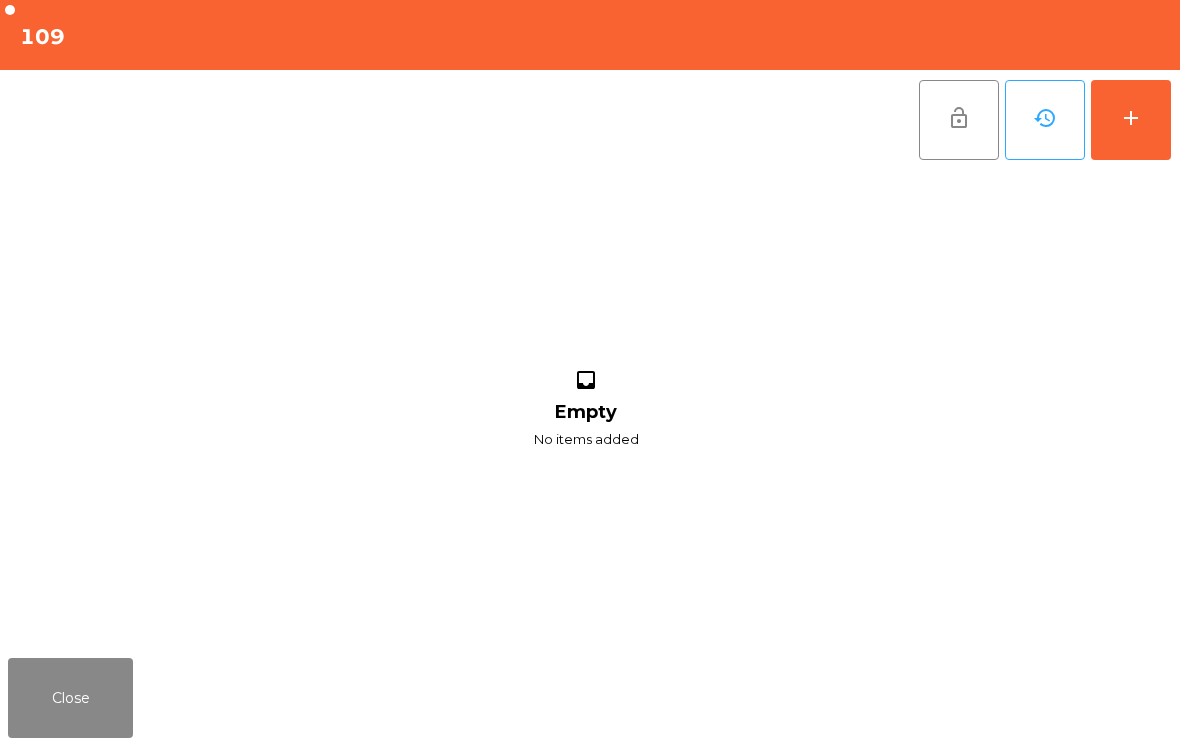 click on "Close" 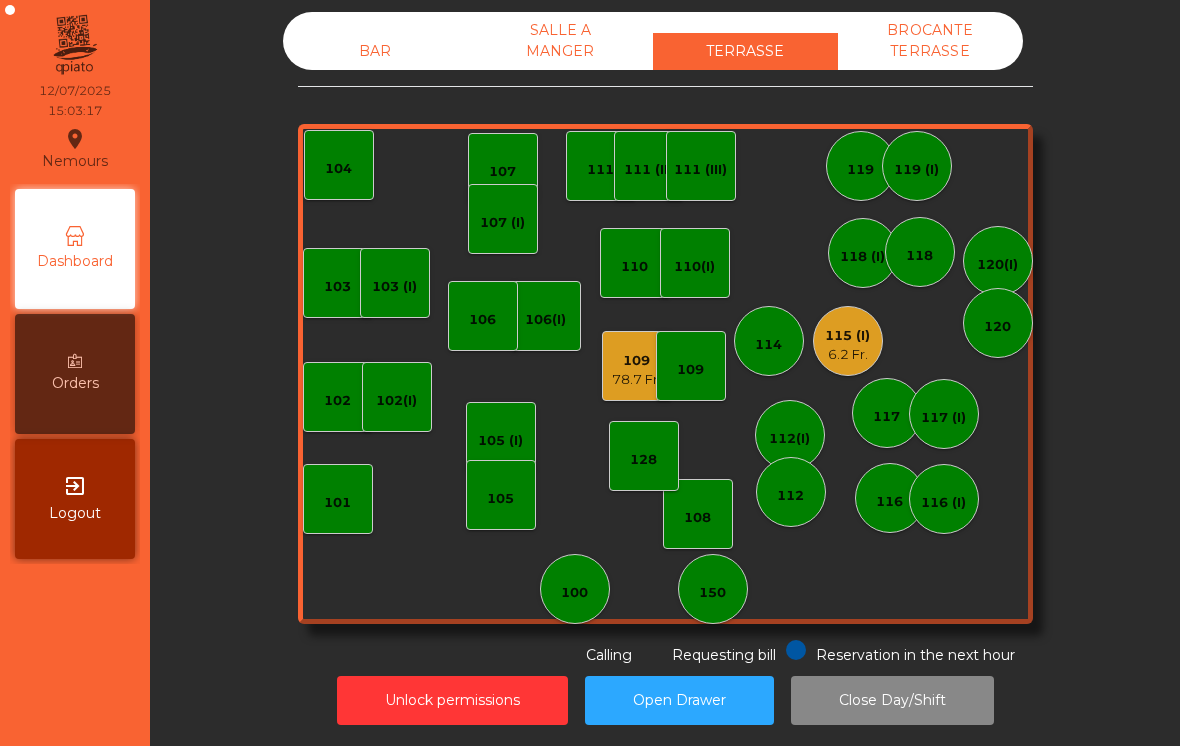 click on "109   78.7 Fr." 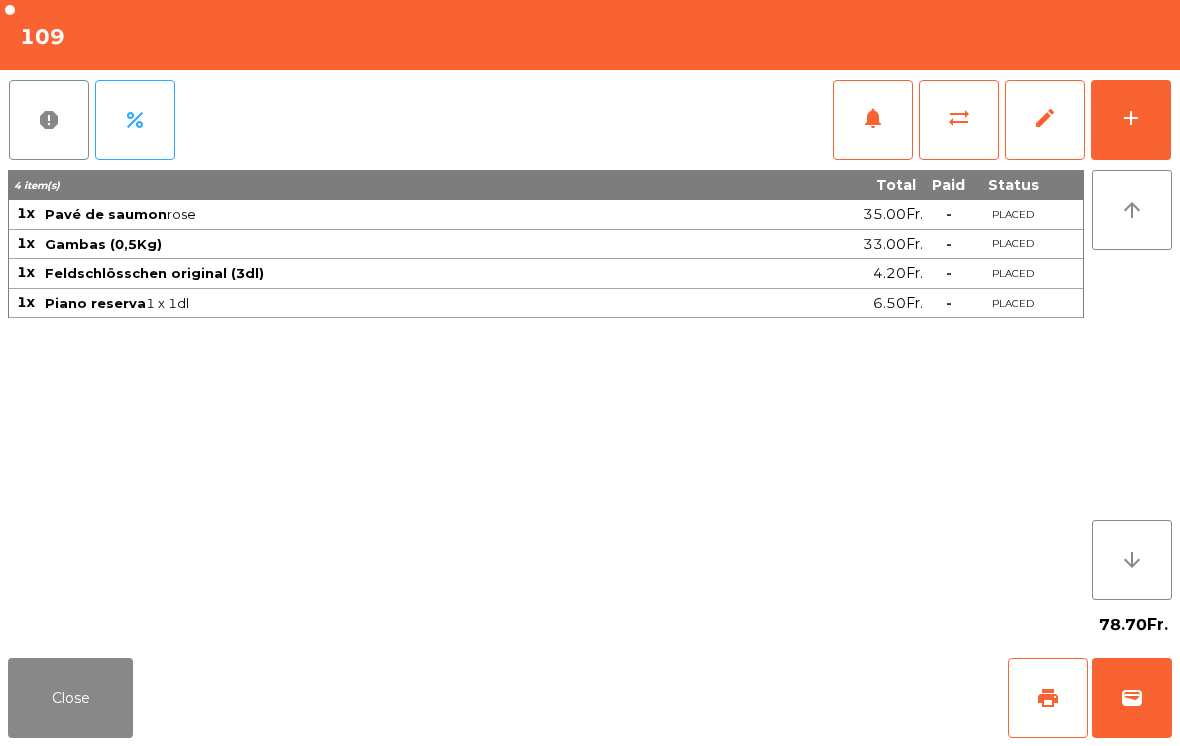 click on "add" 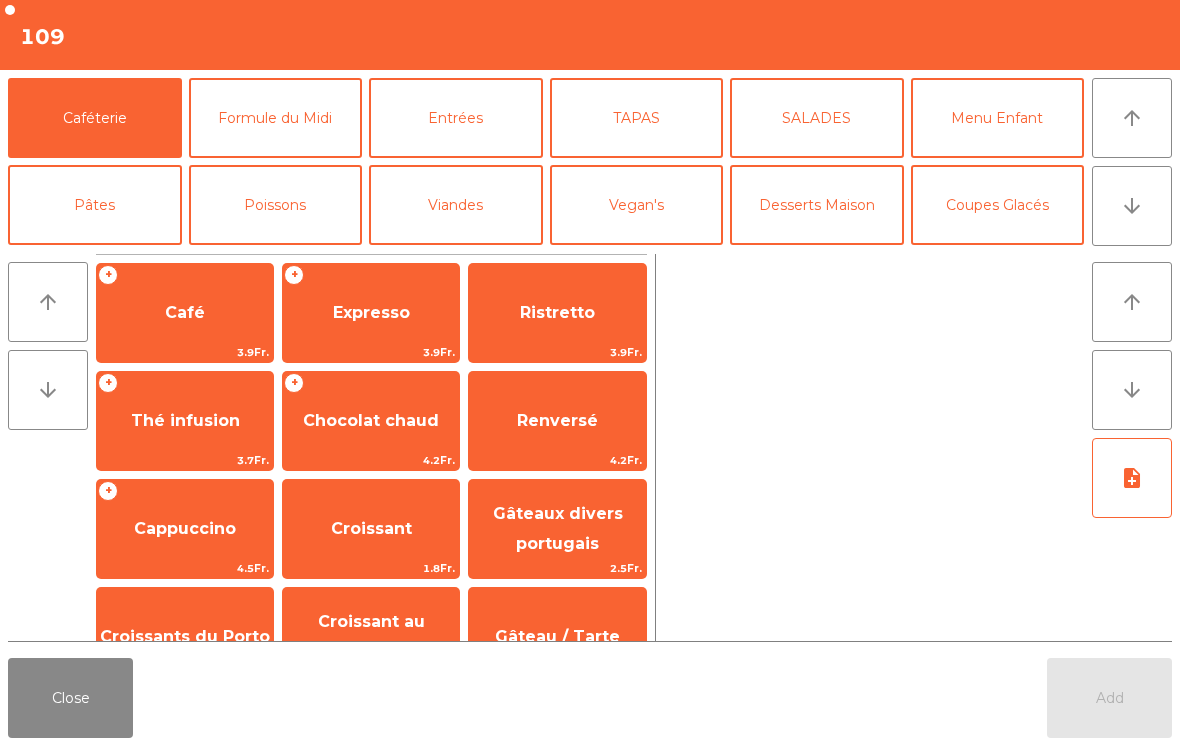 click on "Expresso" 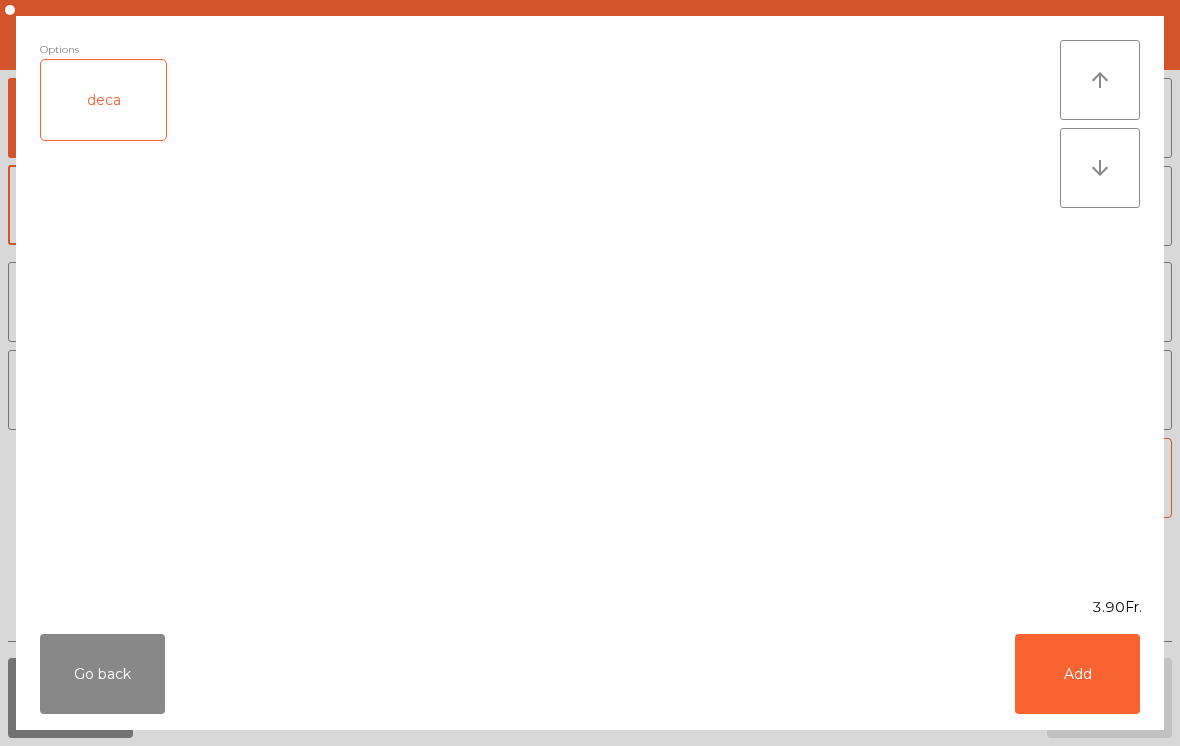 click on "Add" 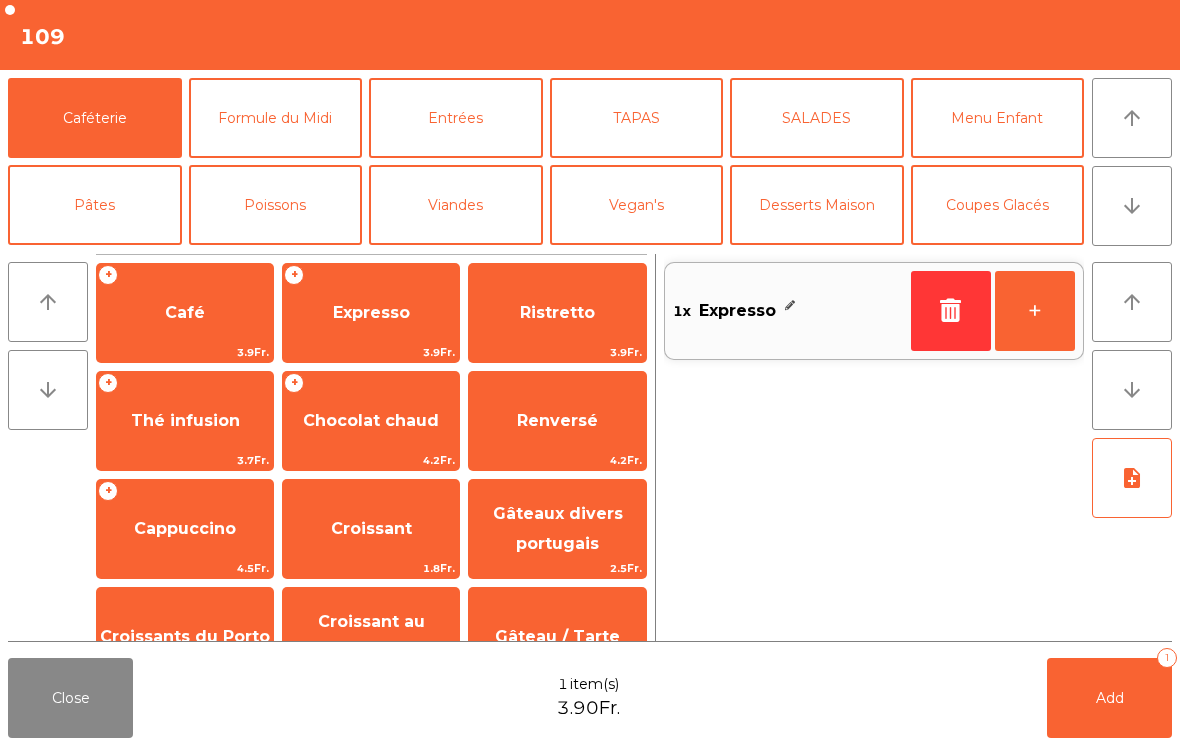 click on "+" 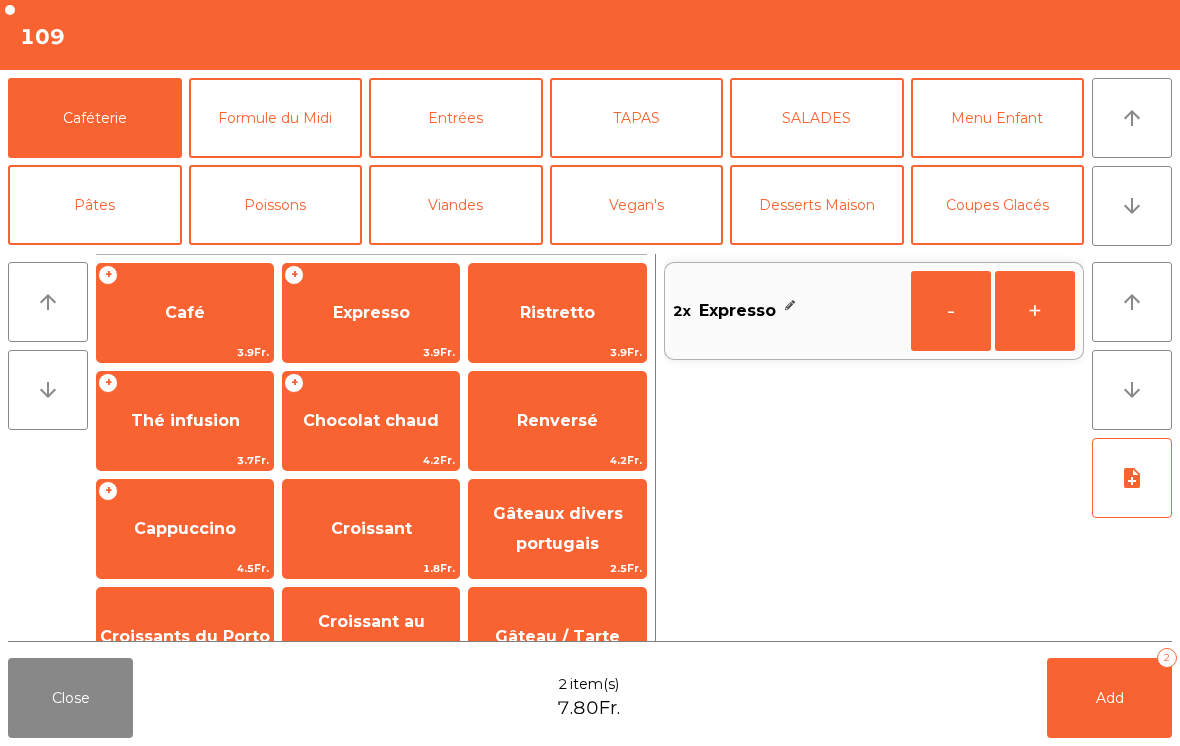 click on "Add   2" 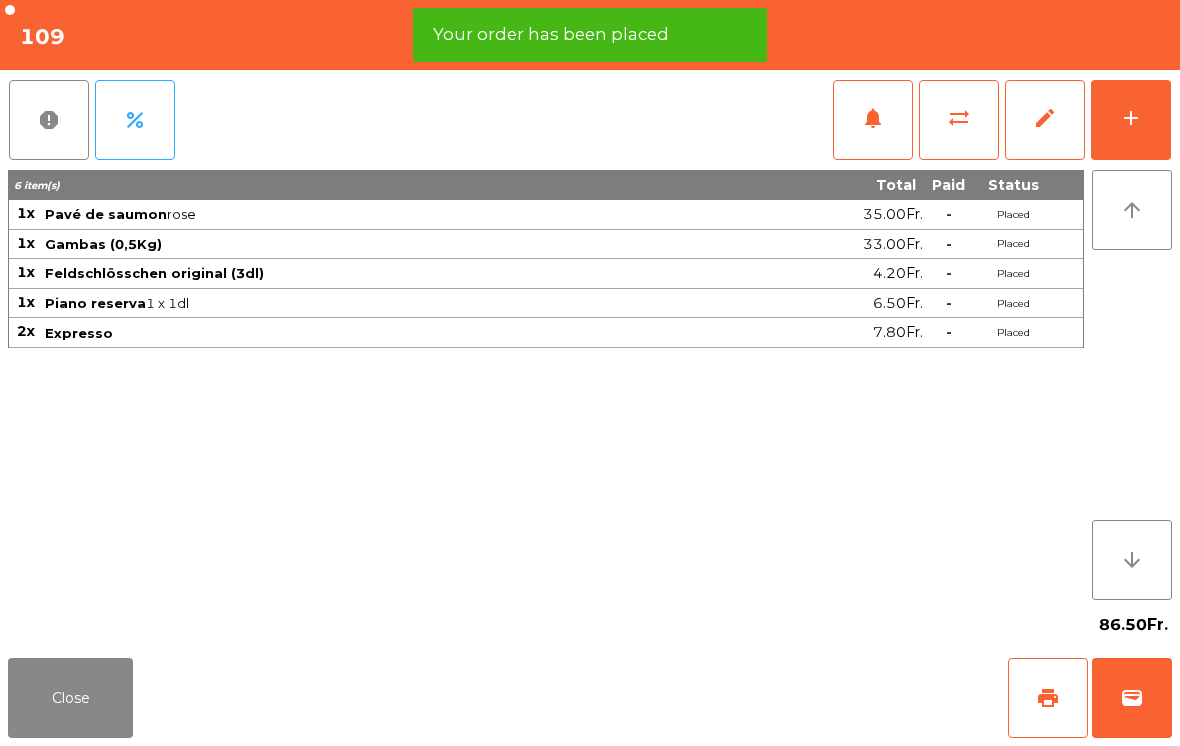 click on "Close" 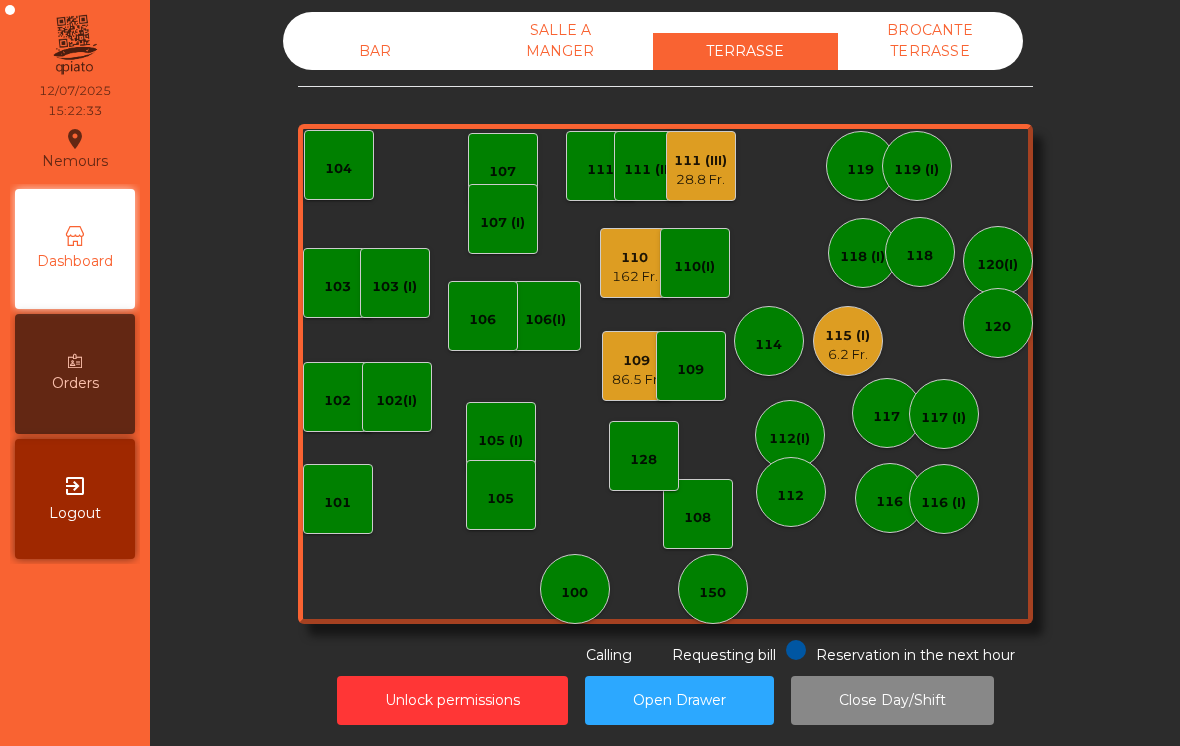 click on "115 (I)" 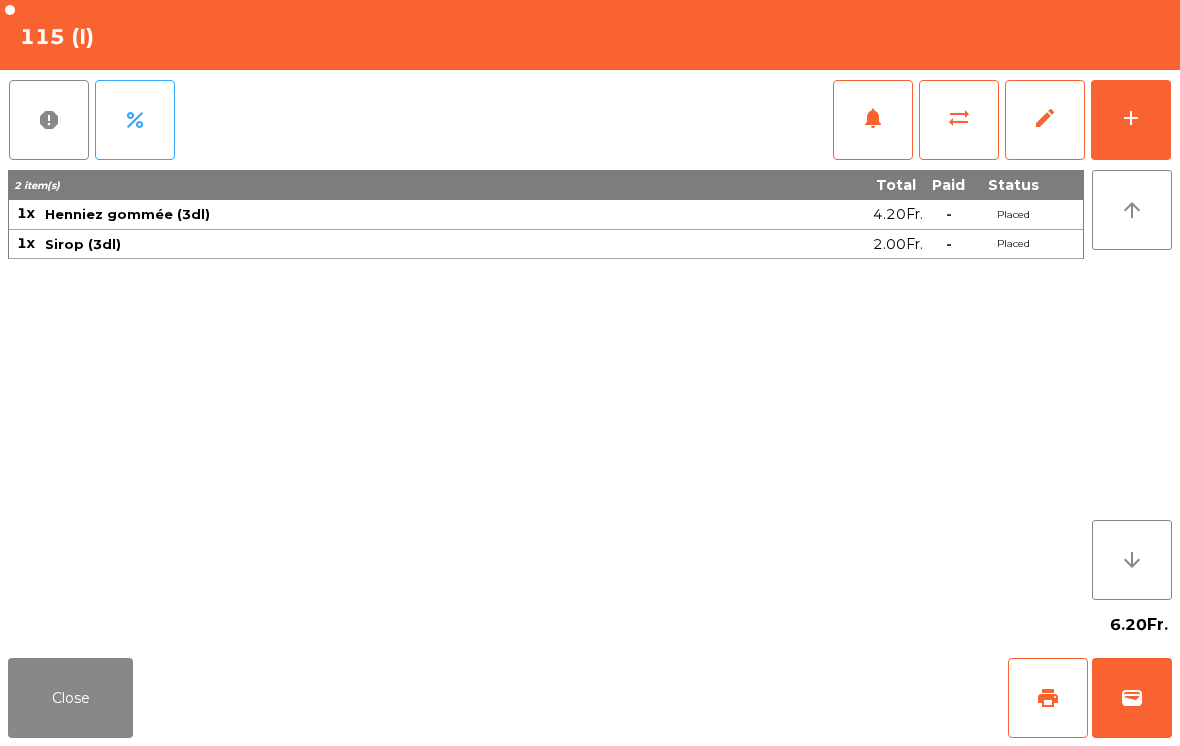 click on "add" 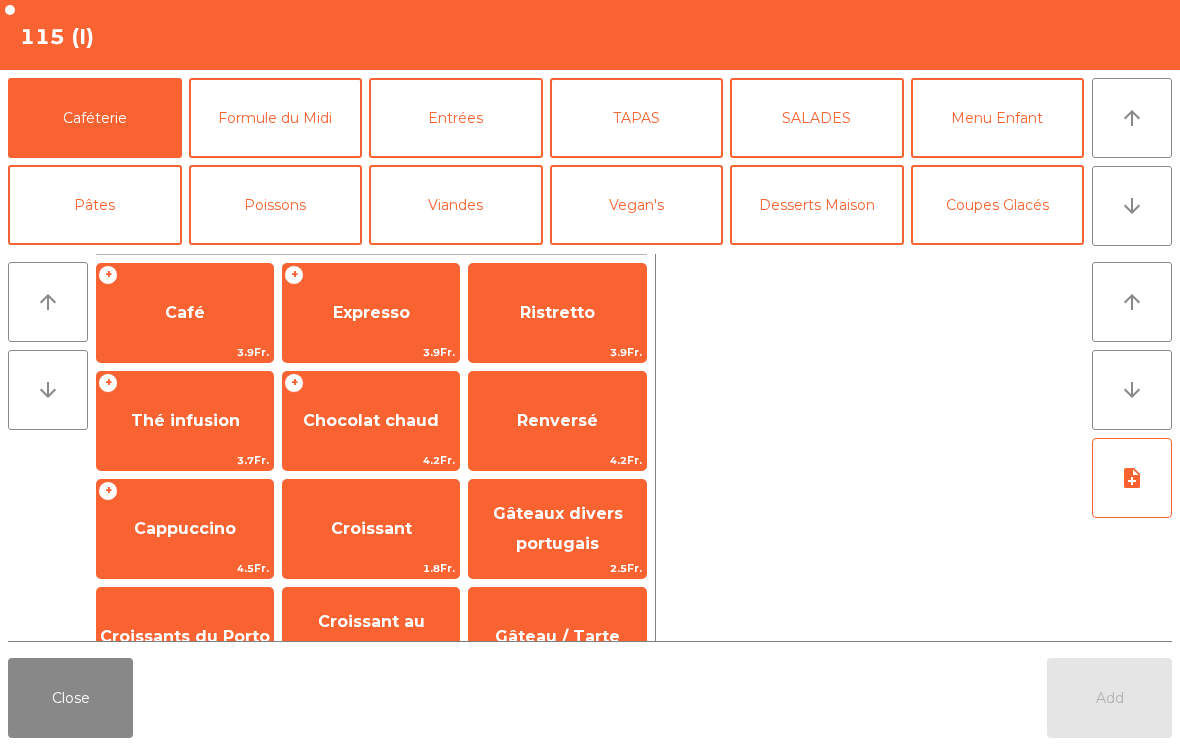 click on "Gâteaux divers portugais" 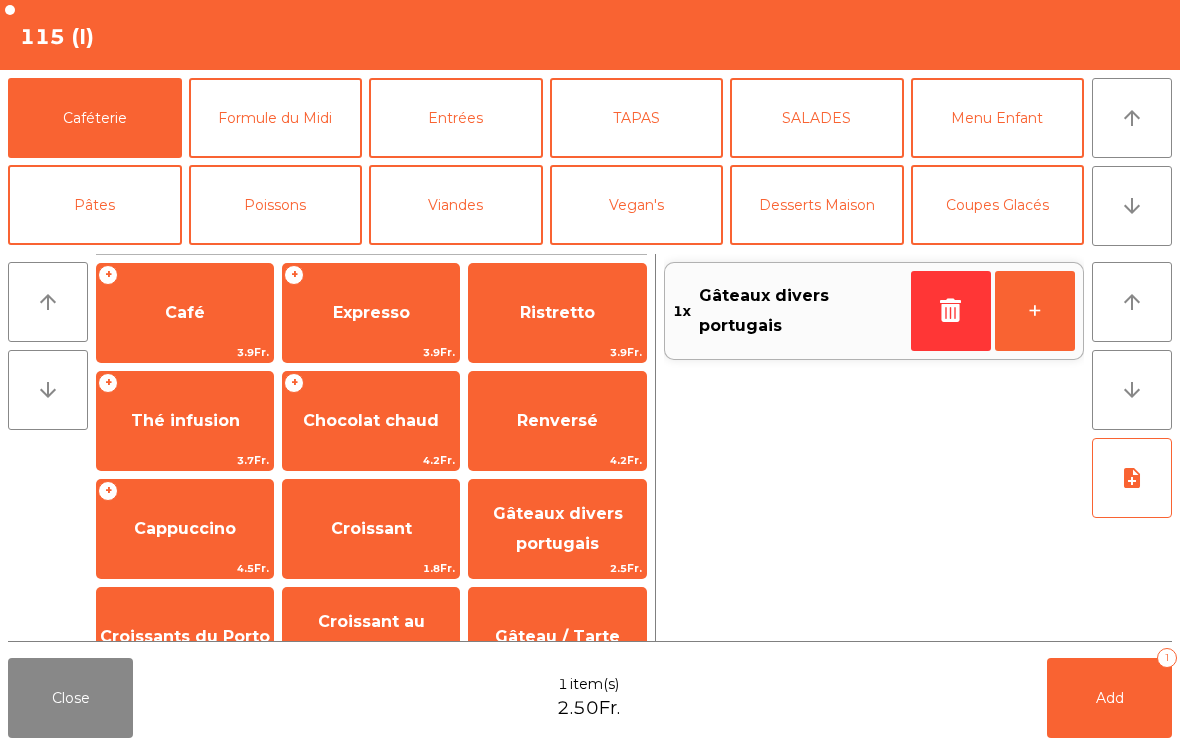 click on "Expresso" 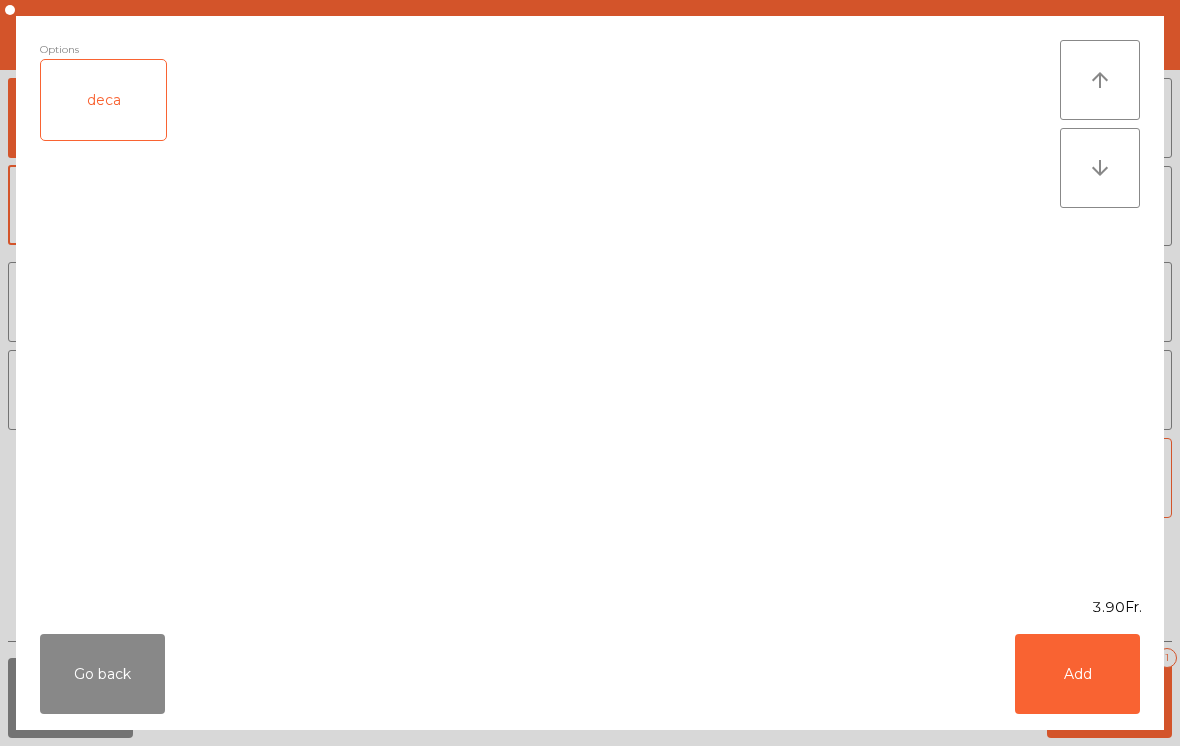 click on "Add" 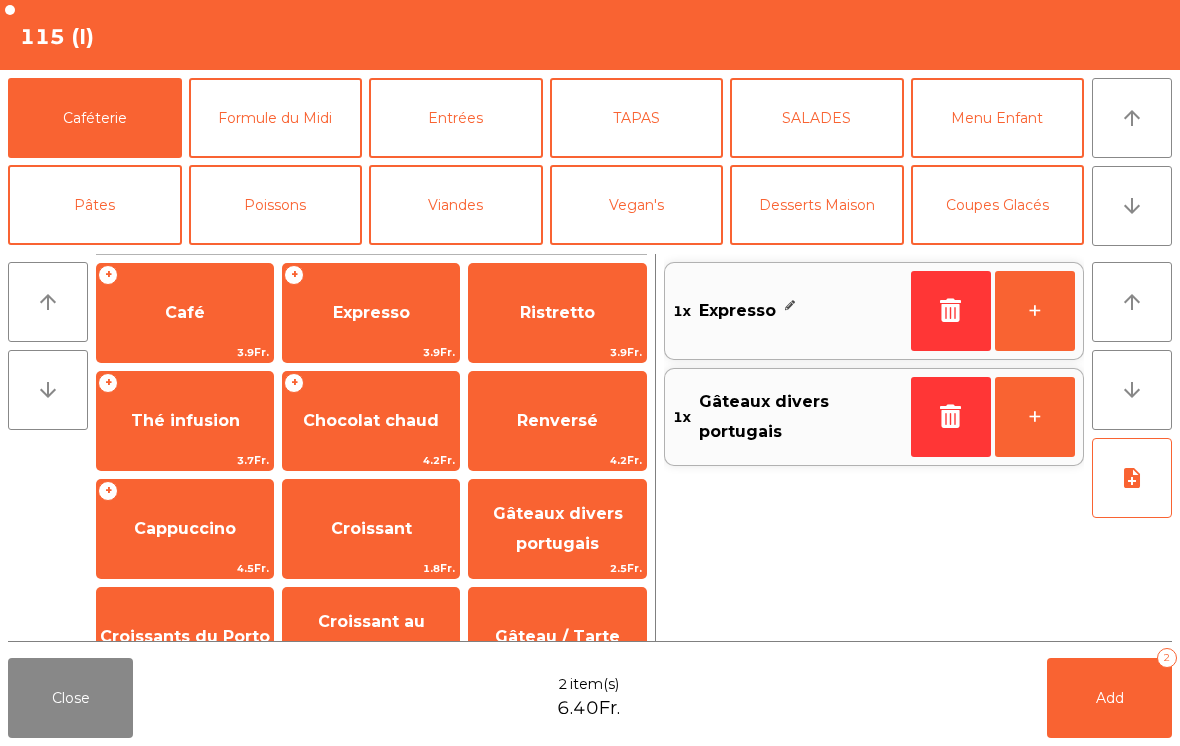 click on "Add   2" 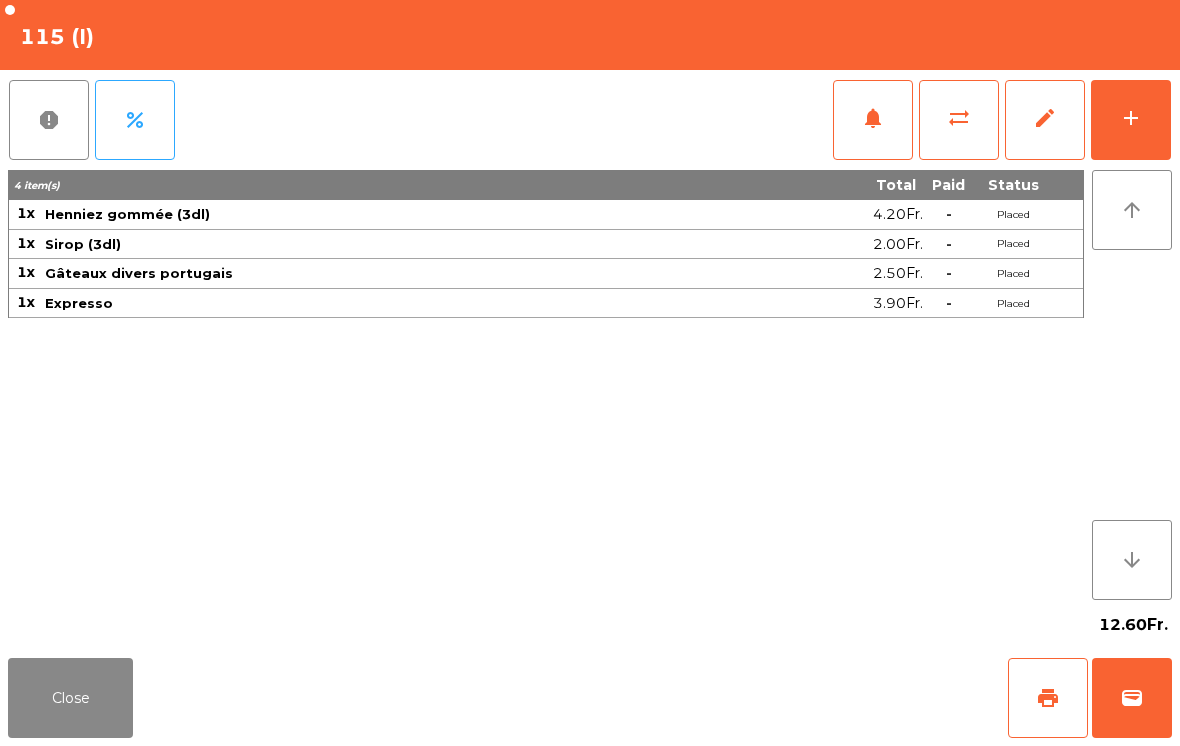click on "Close" 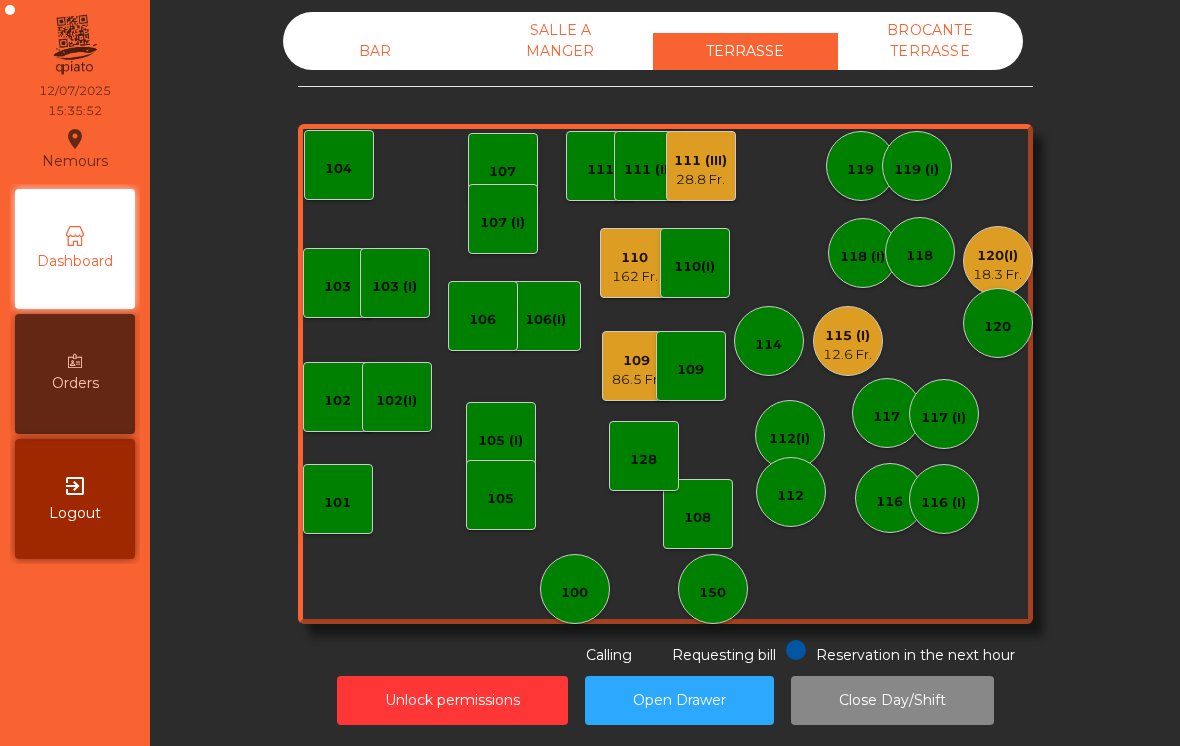 click on "114" 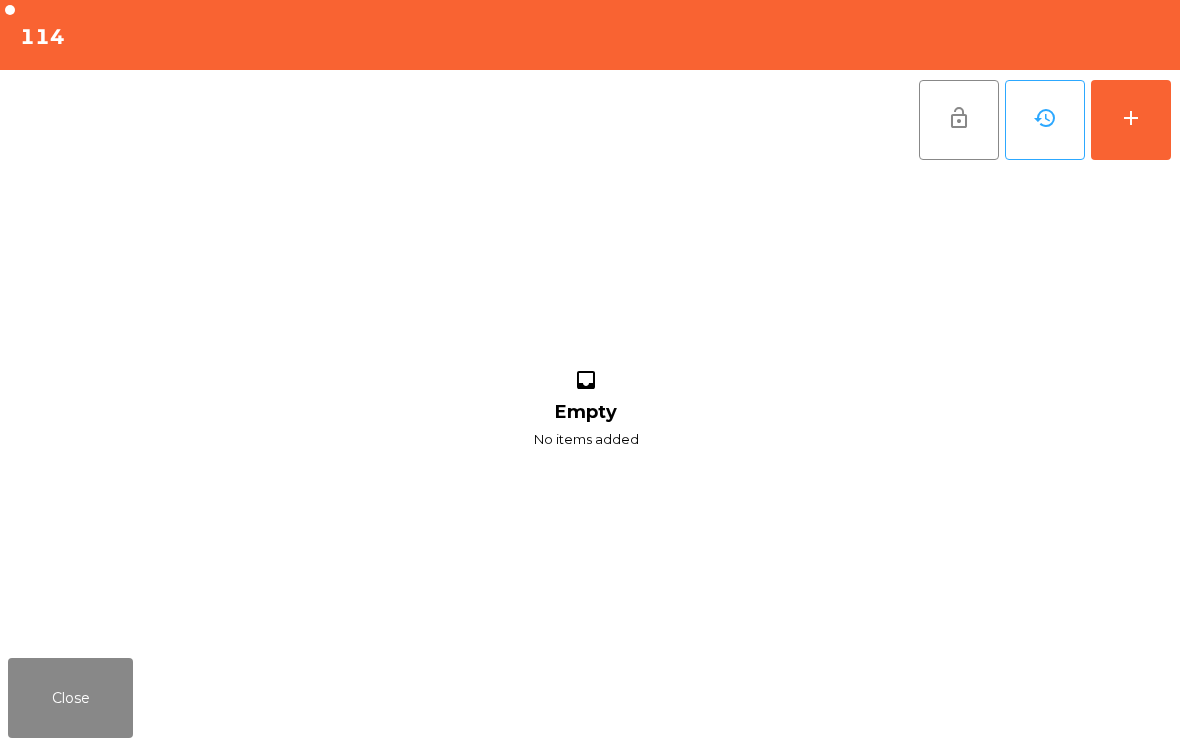 click on "add" 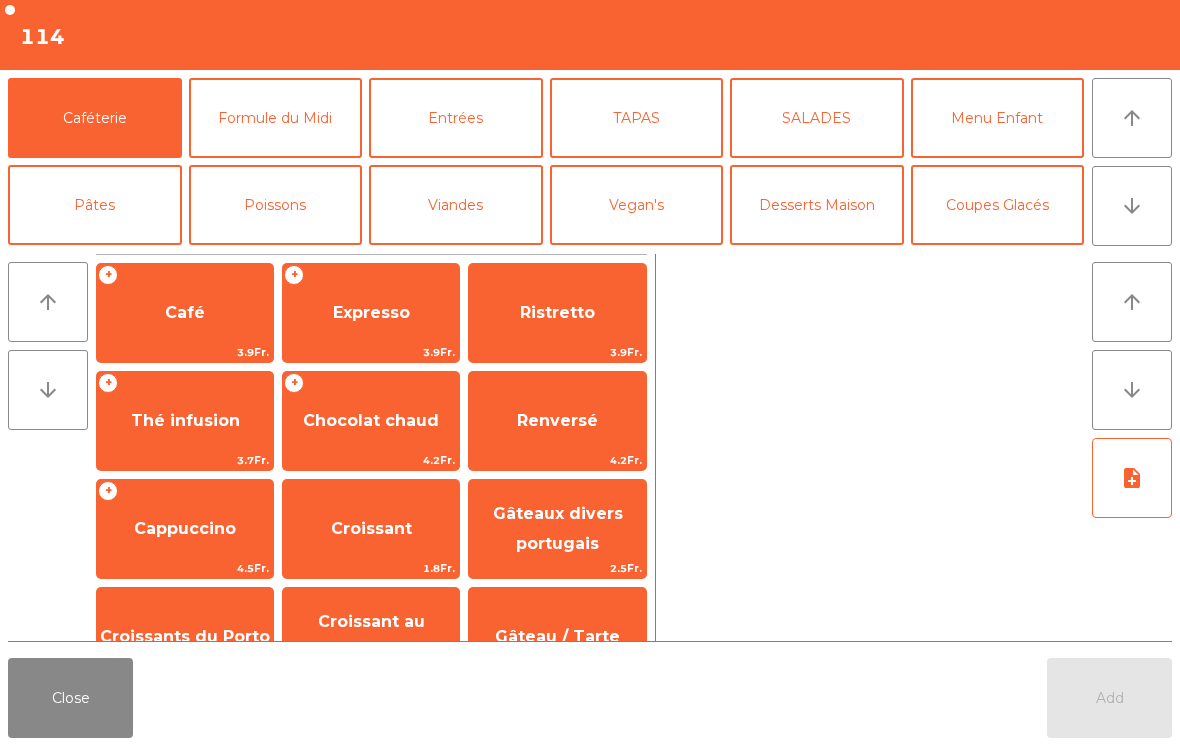 click on "arrow_downward" 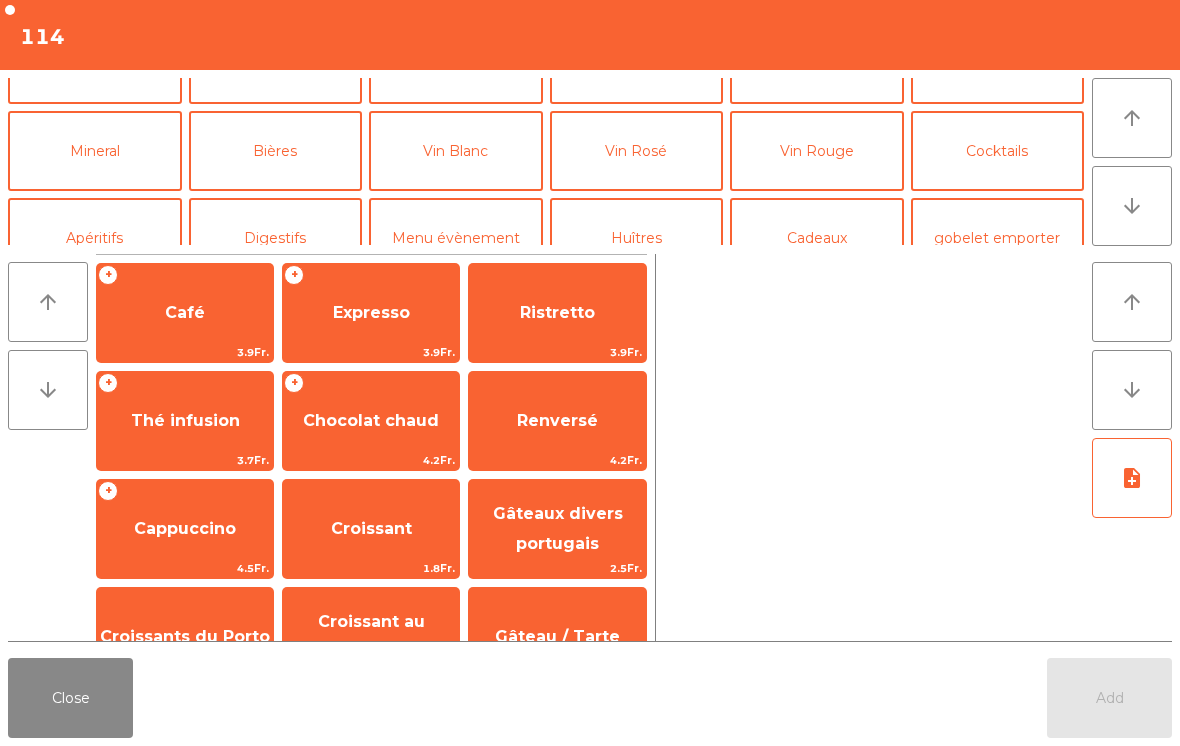 scroll, scrollTop: 174, scrollLeft: 0, axis: vertical 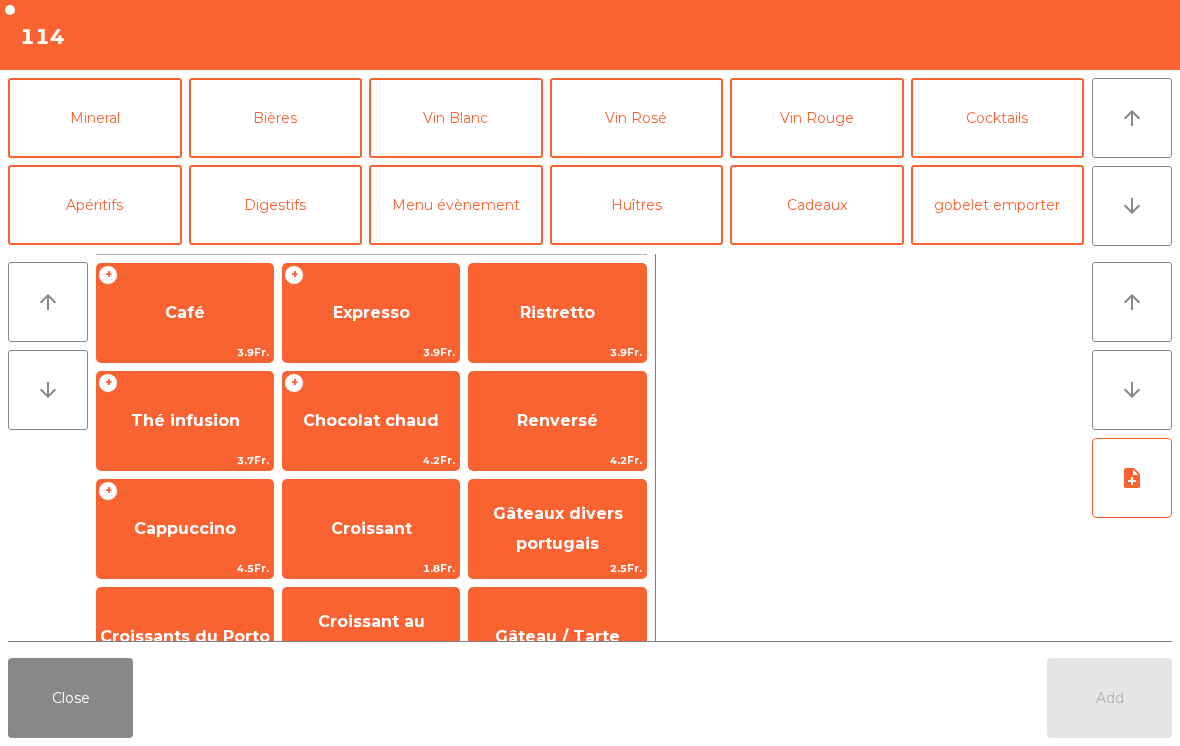 click on "Mineral" 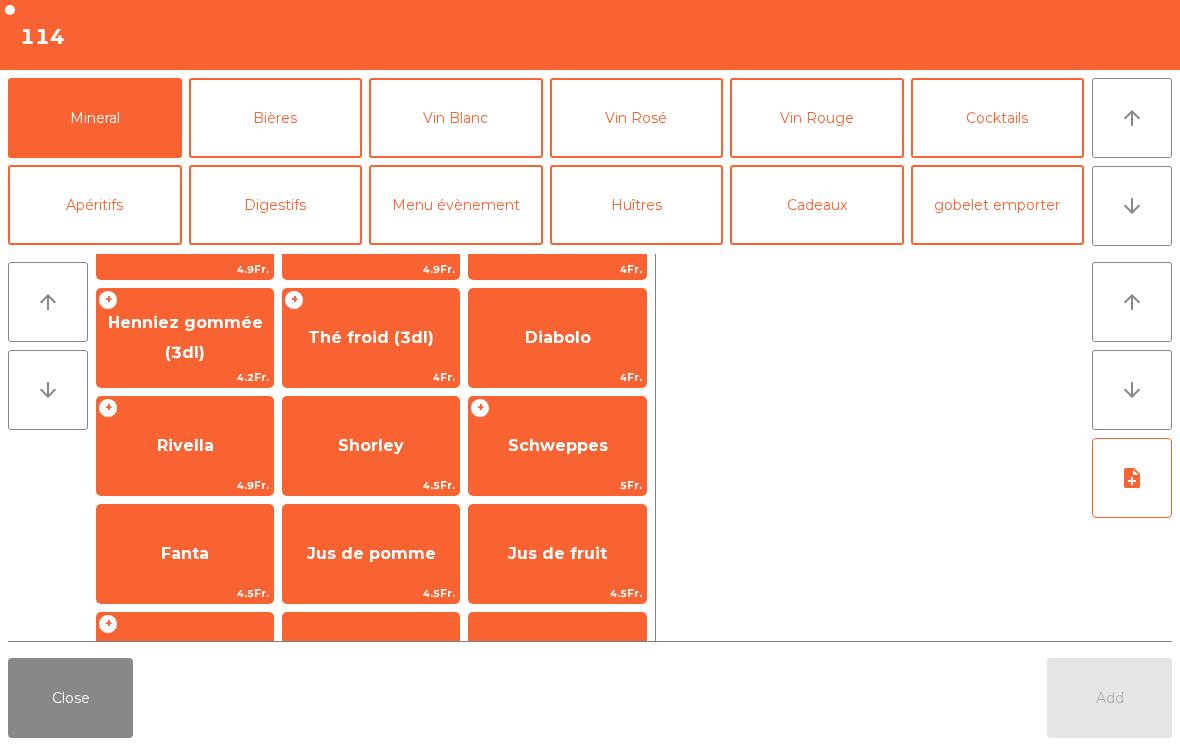 scroll, scrollTop: 473, scrollLeft: 0, axis: vertical 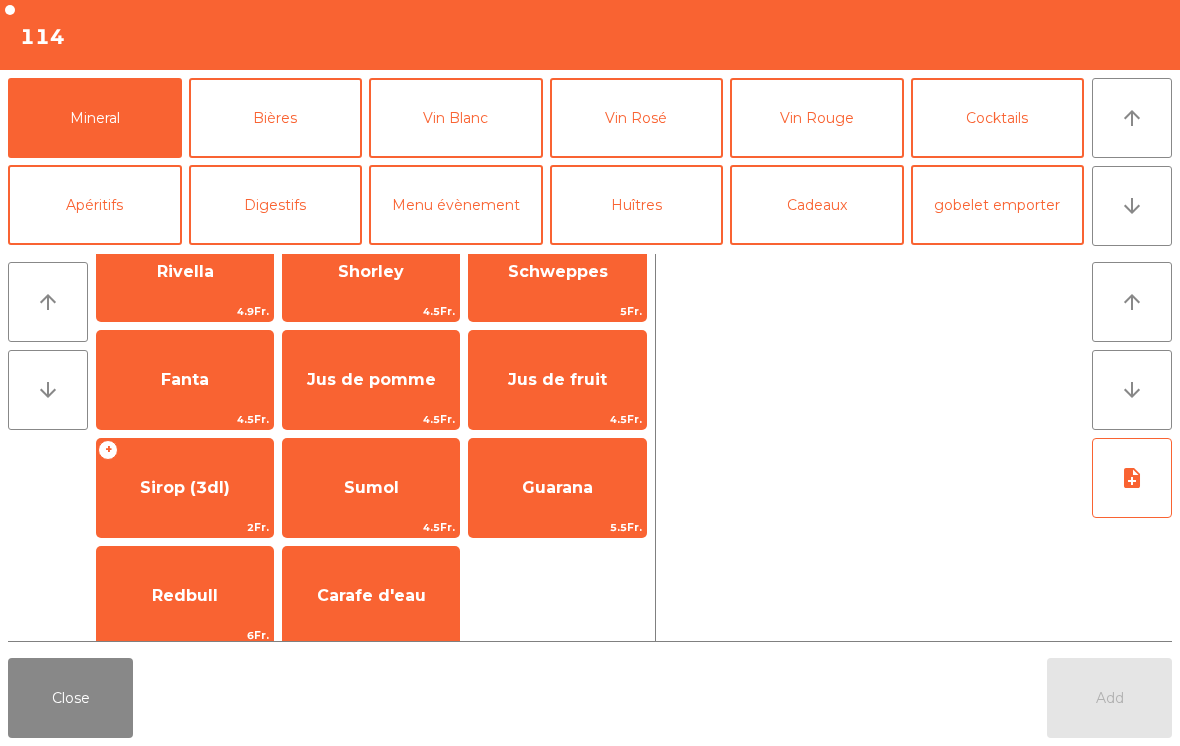 click on "4.9Fr." 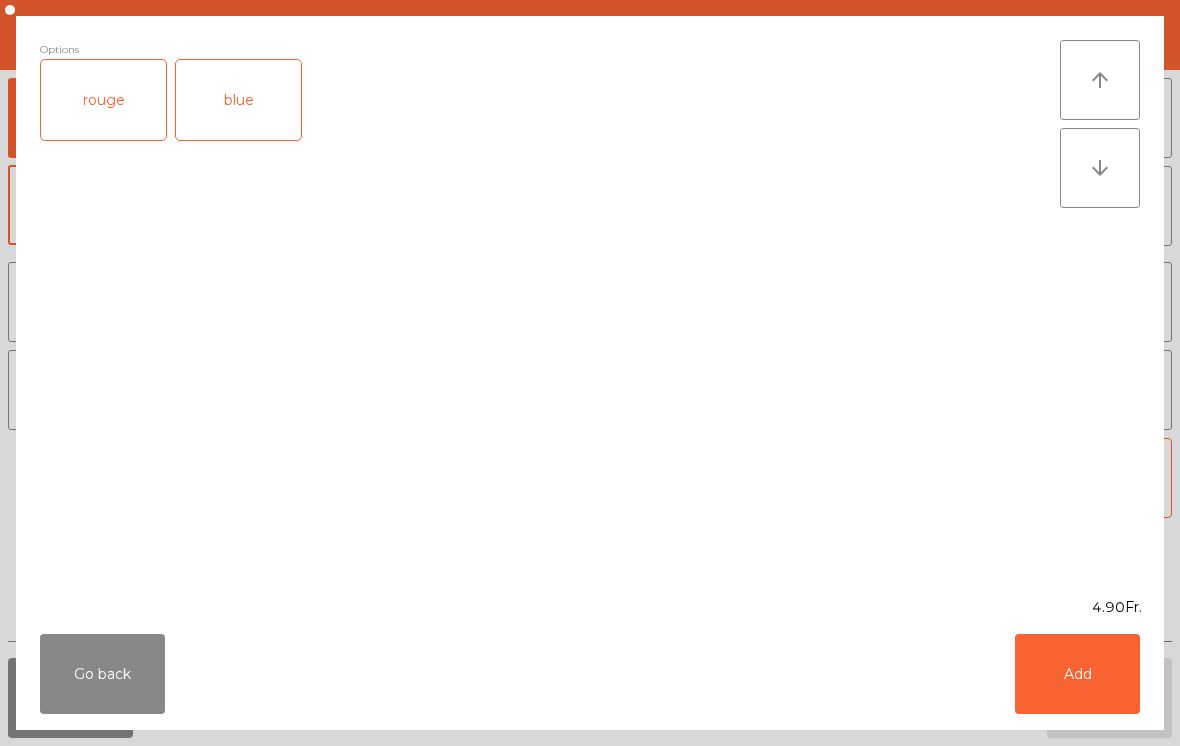 click on "blue" 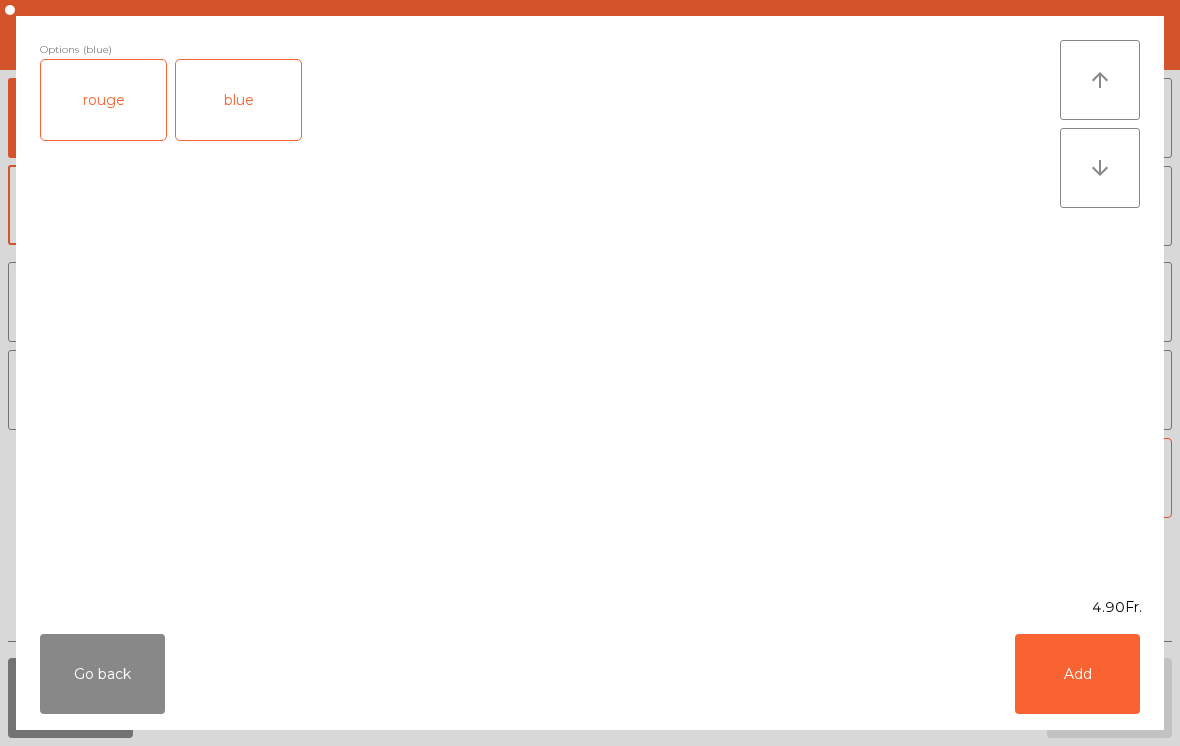 click on "Add" 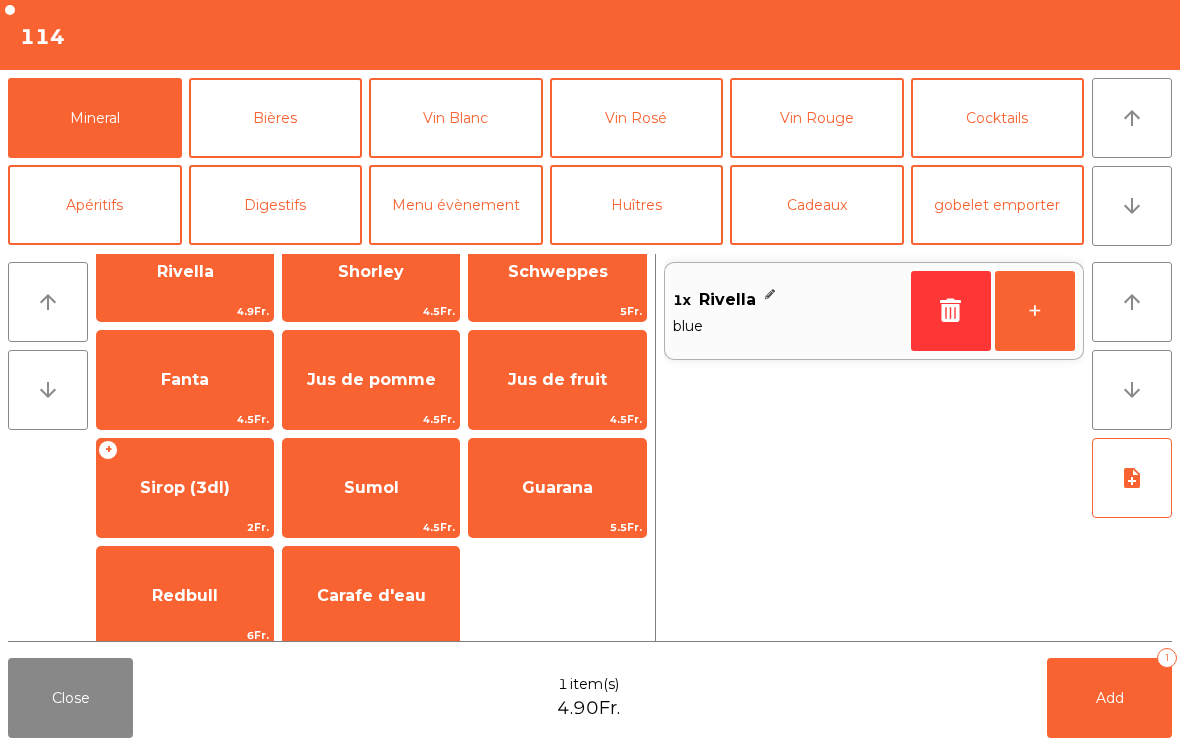 click on "Bières" 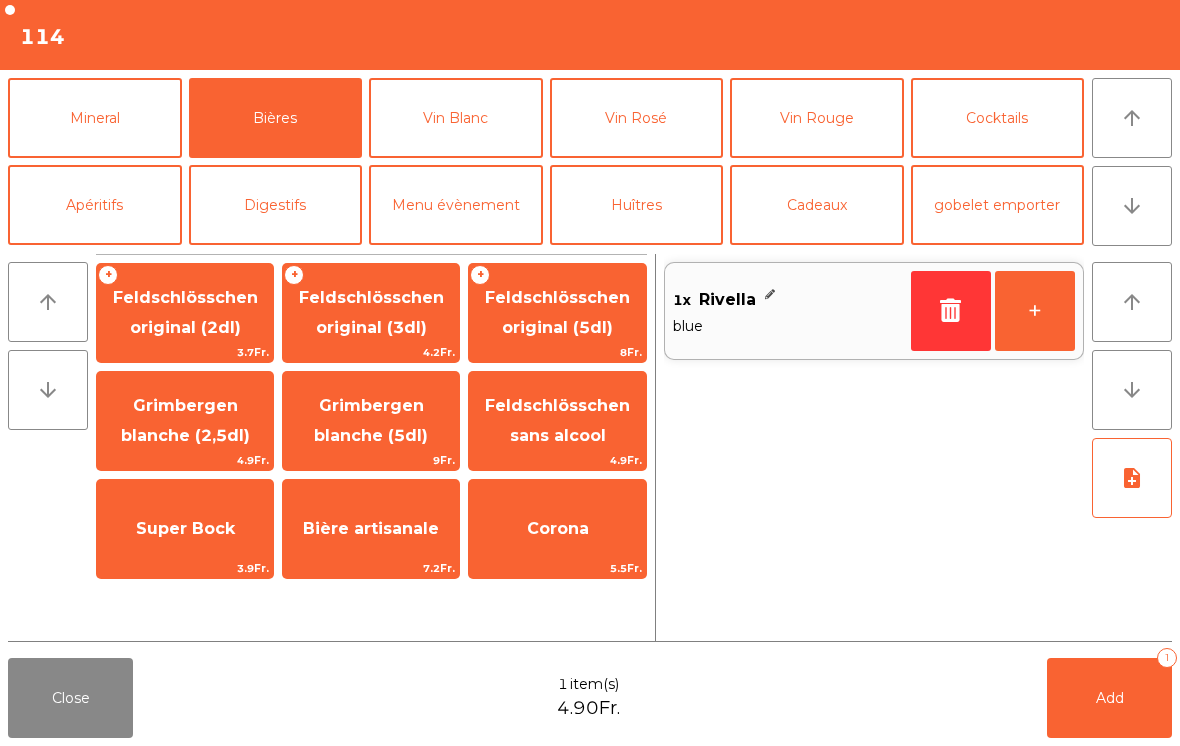 click on "Feldschlösschen original (3dl)" 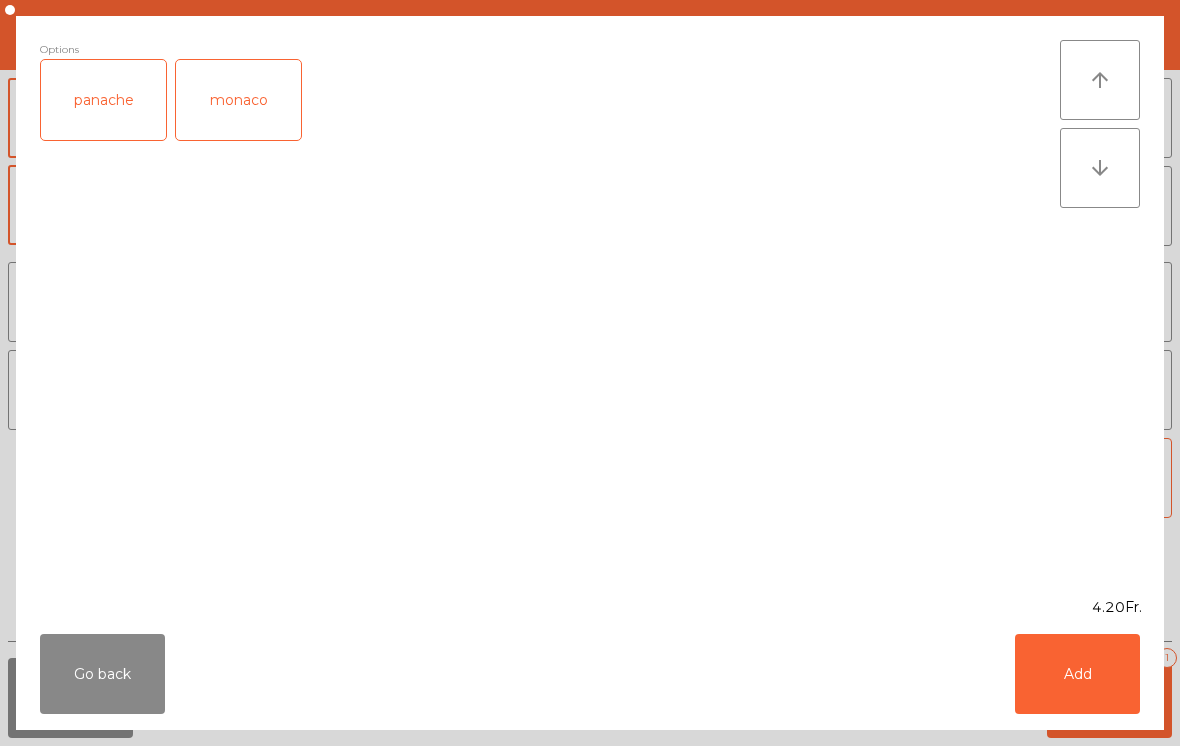 click on "Add" 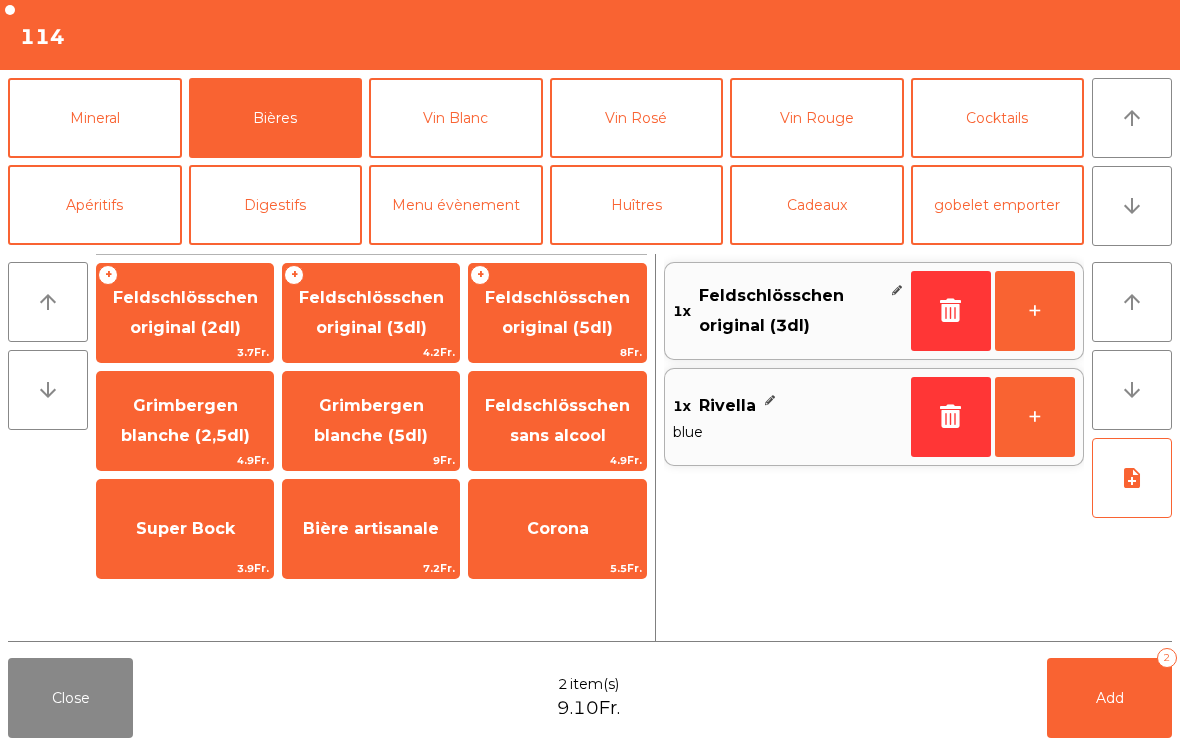 click on "Add" 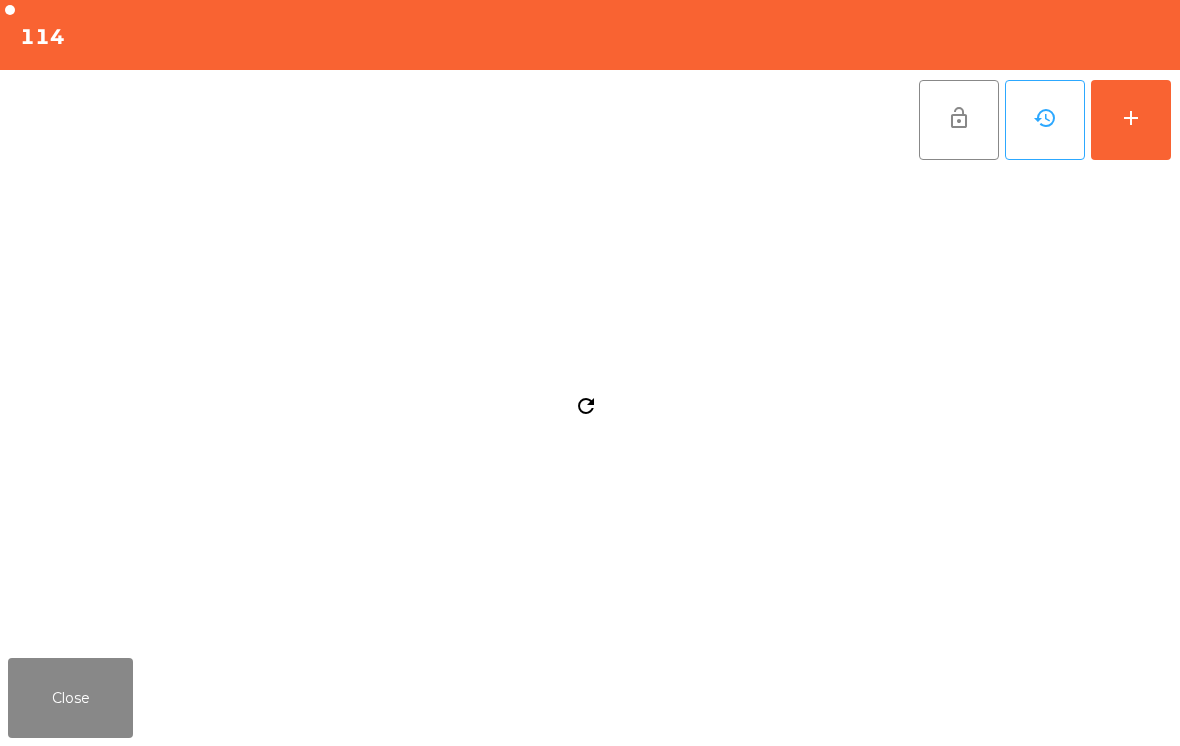 click on "Close" 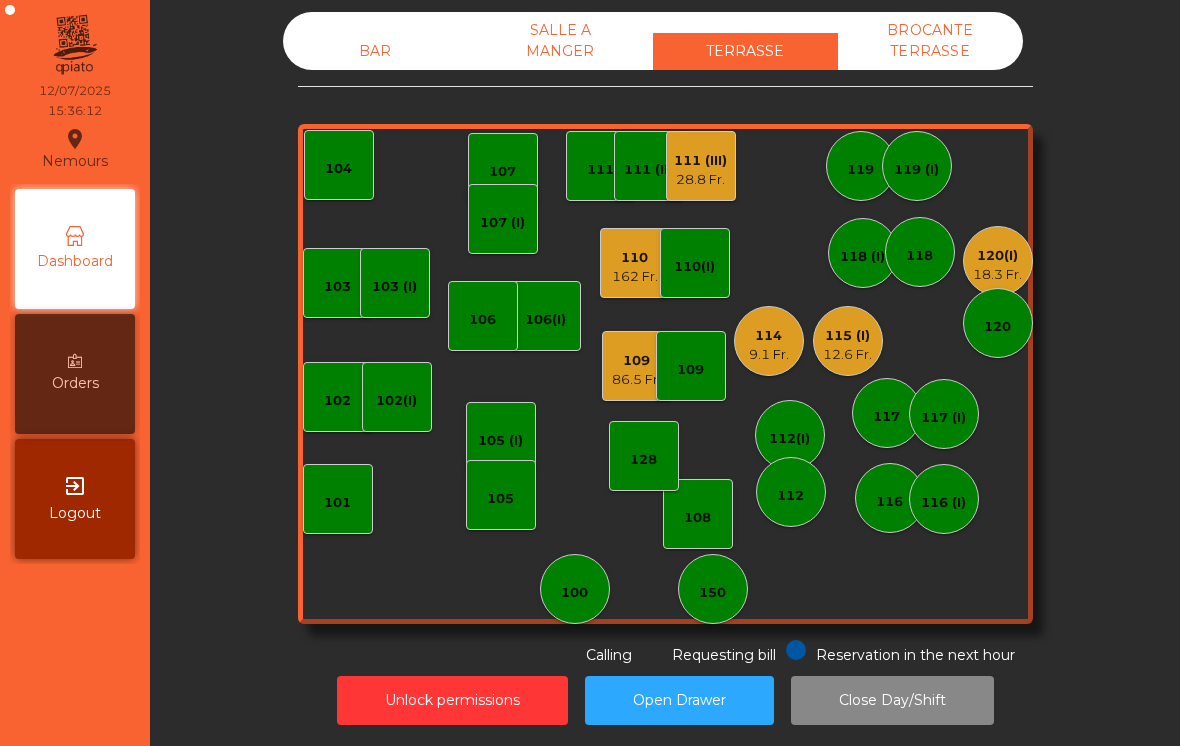 click on "109   86.5 Fr." 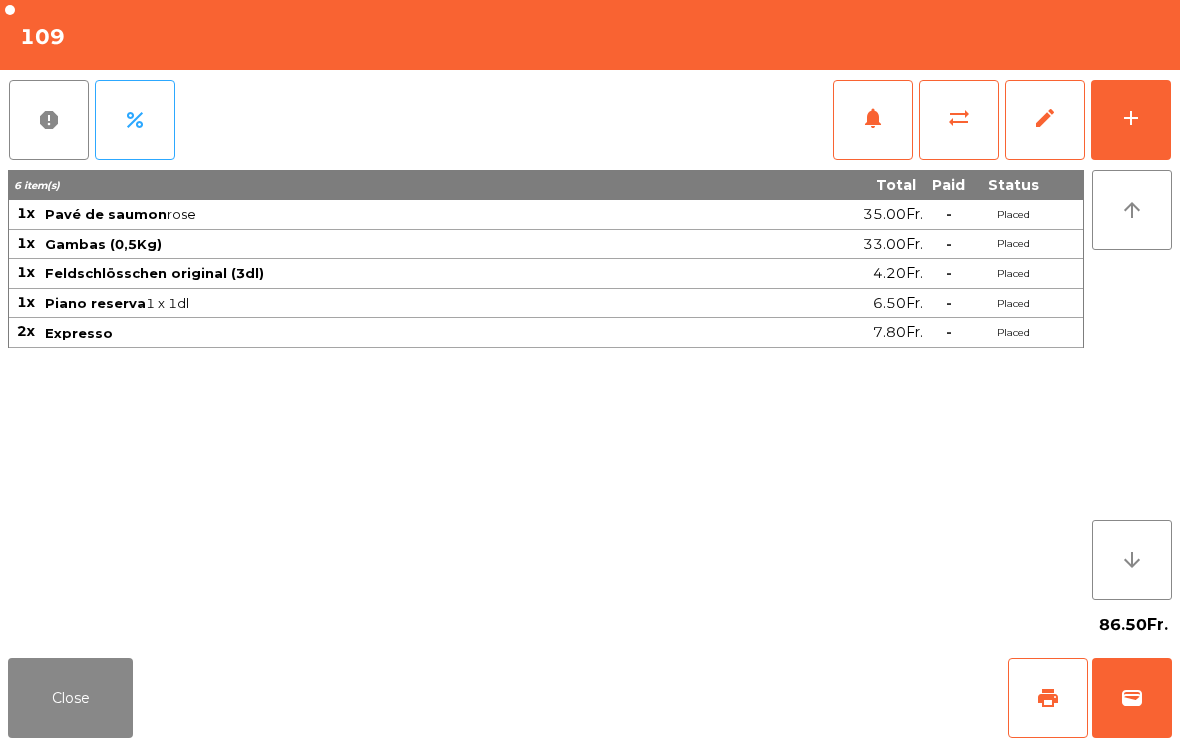click on "Close" 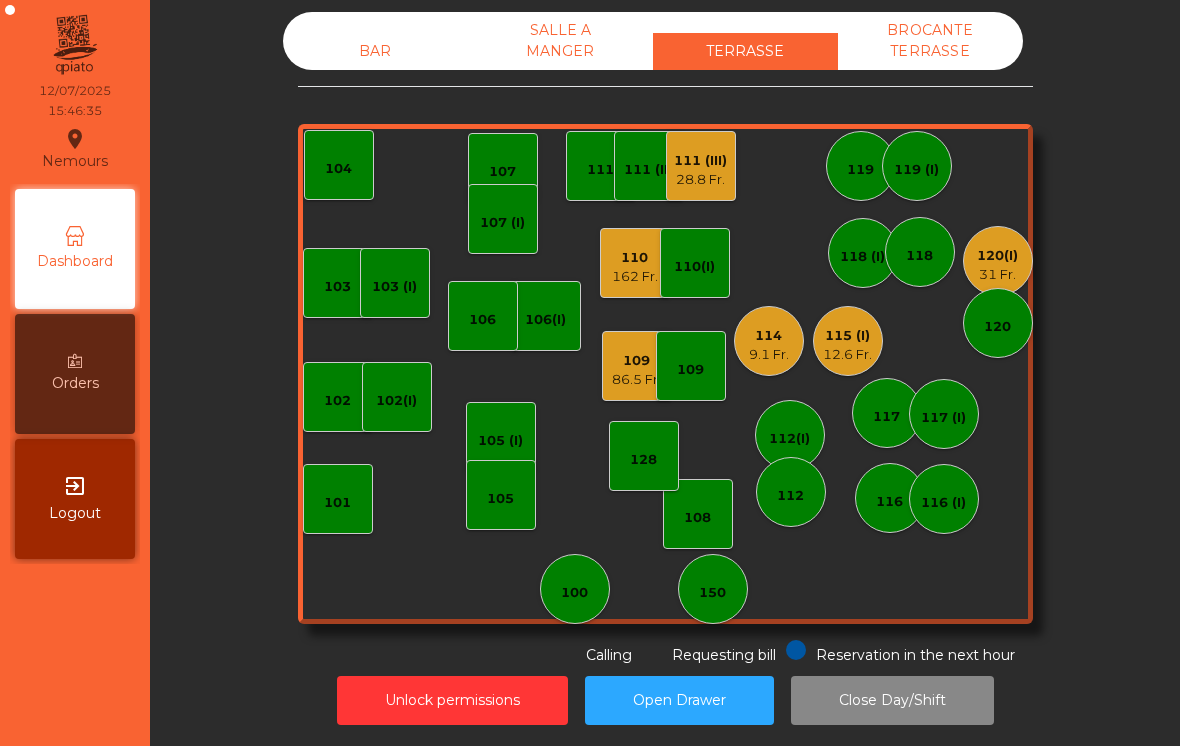 click on "120(I)" 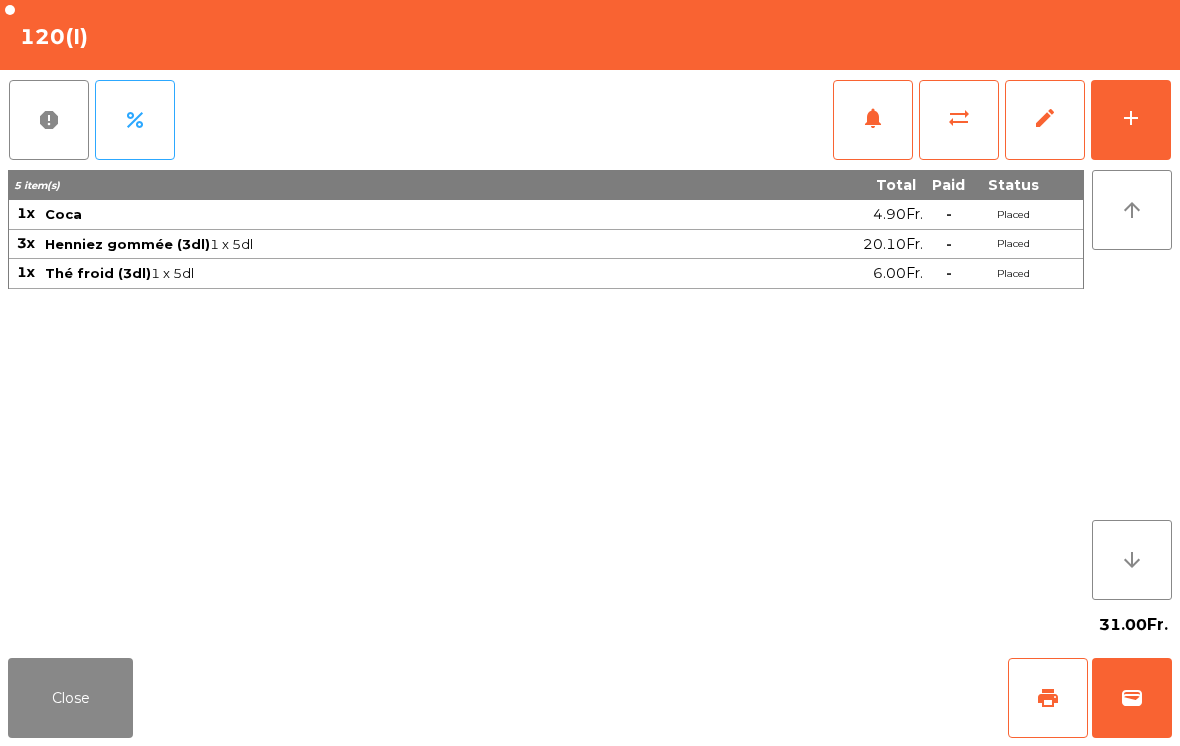 click on "add" 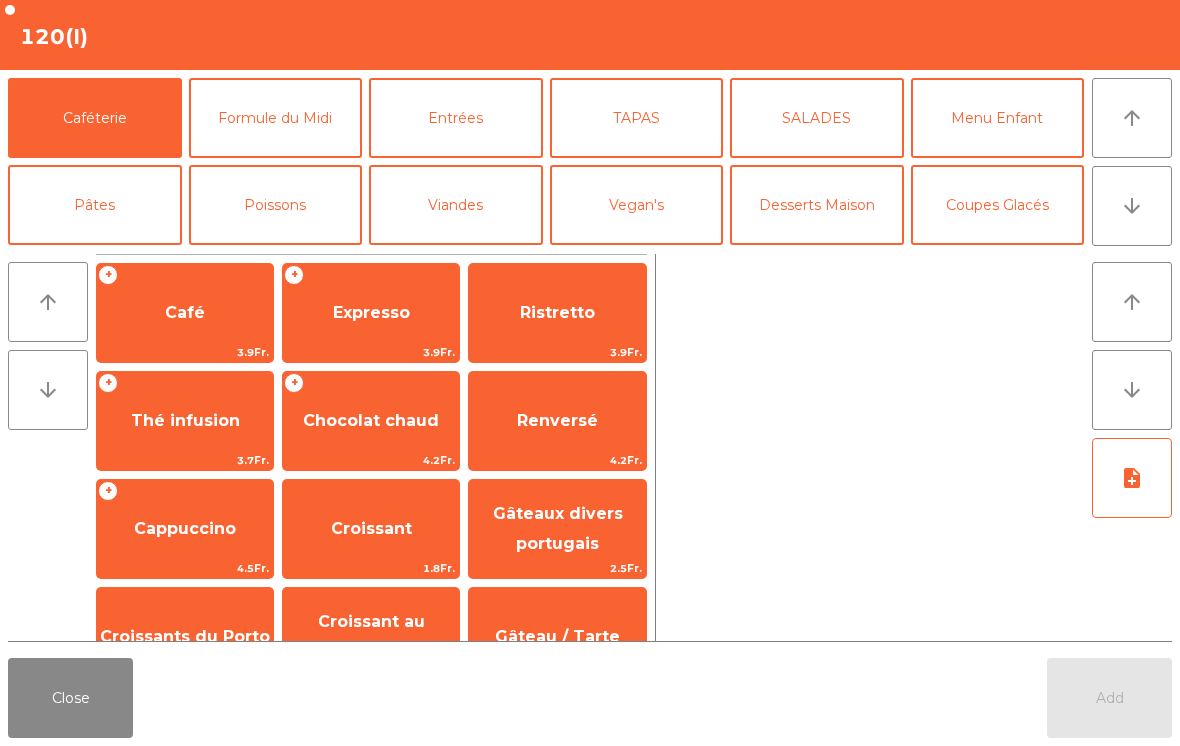 click on "arrow_downward" 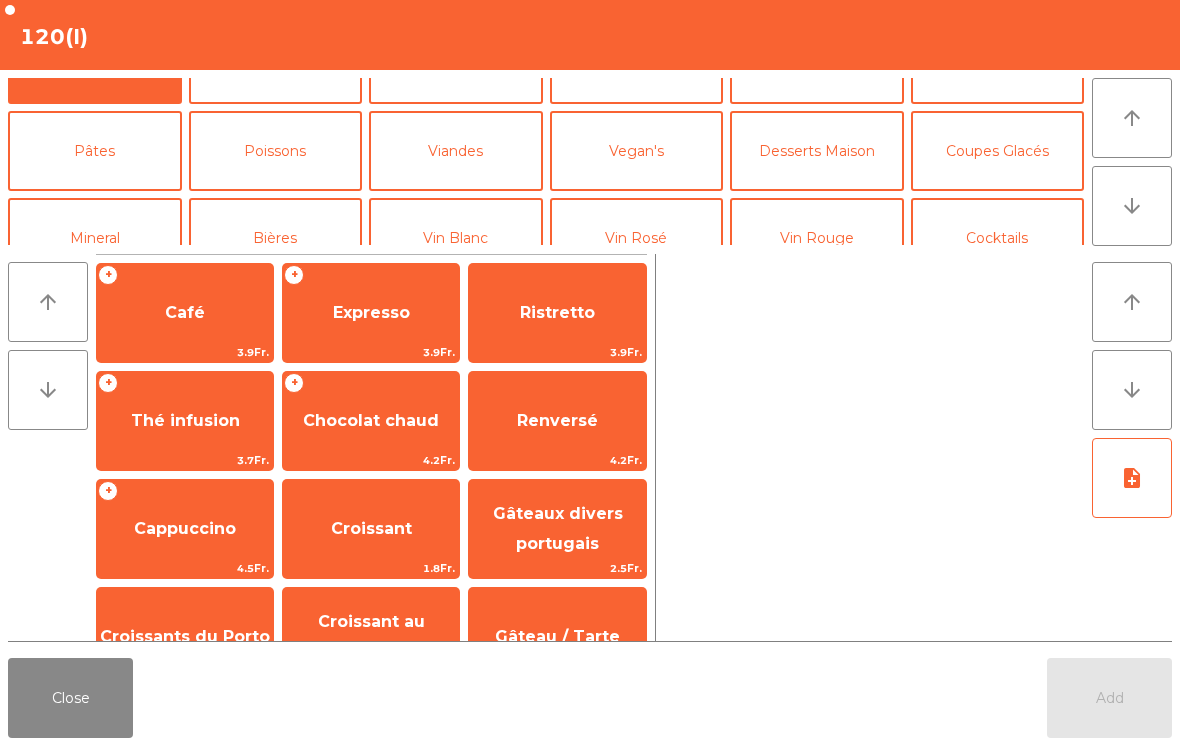 scroll, scrollTop: 174, scrollLeft: 0, axis: vertical 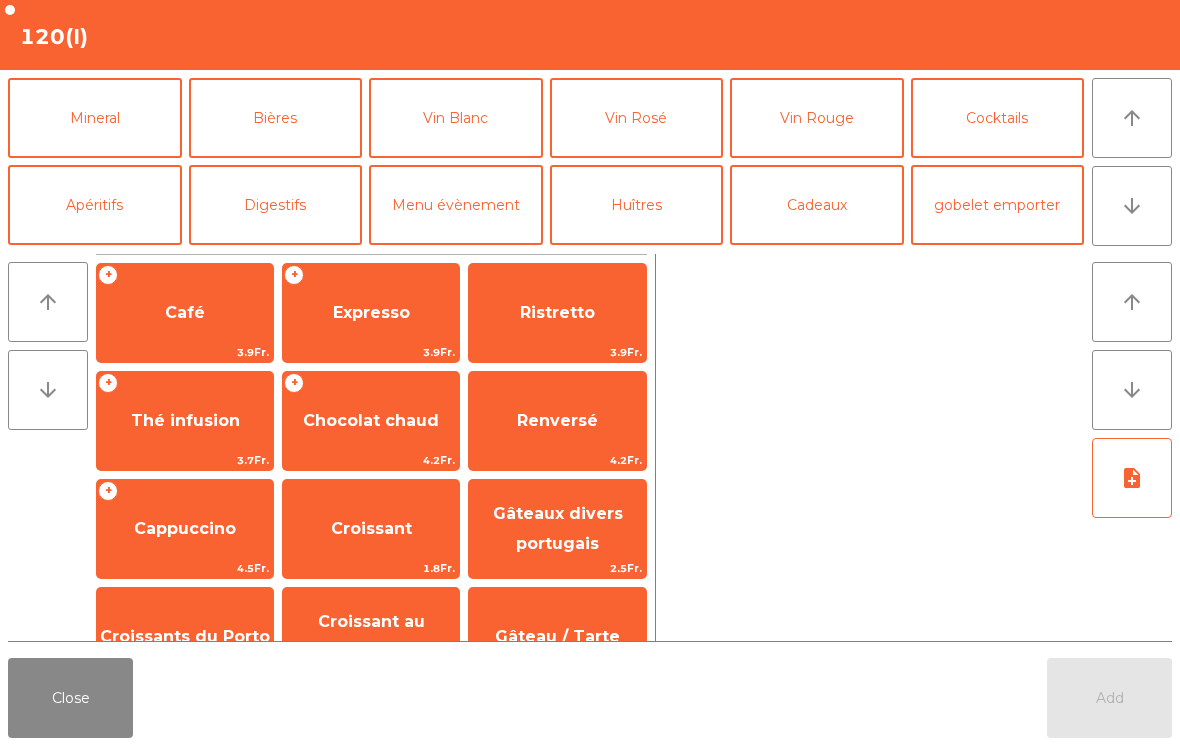 click on "Mineral" 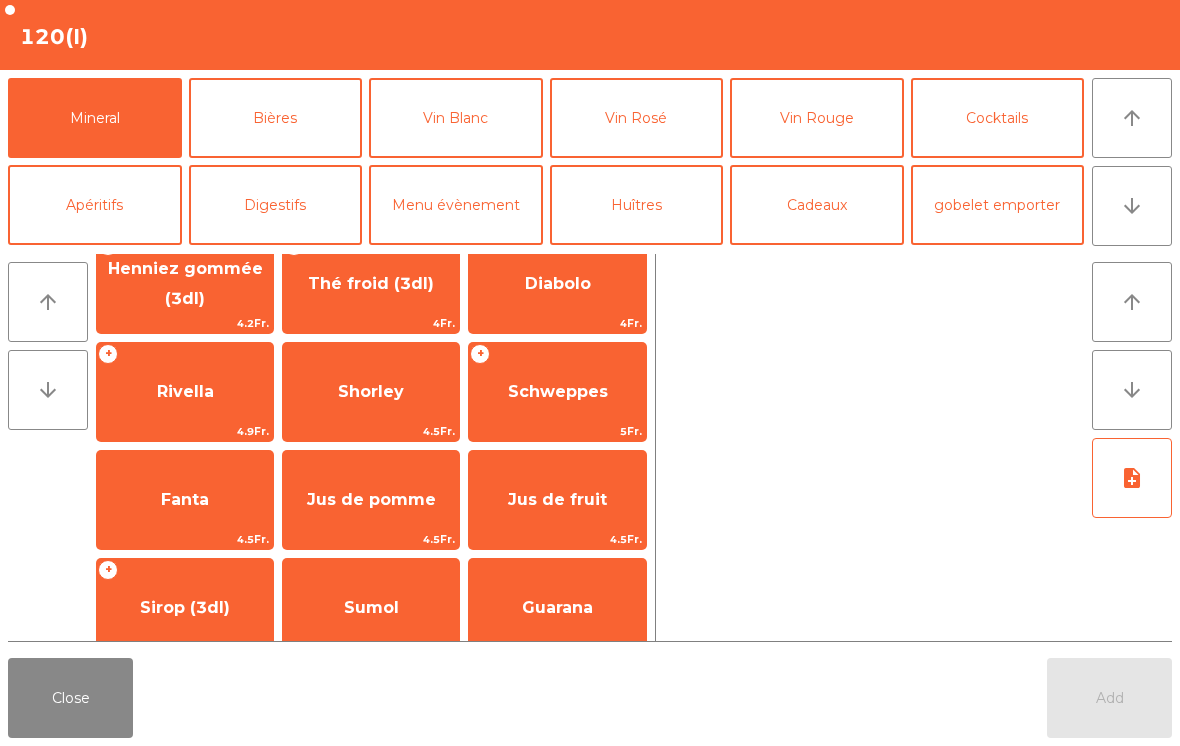 scroll, scrollTop: 294, scrollLeft: 0, axis: vertical 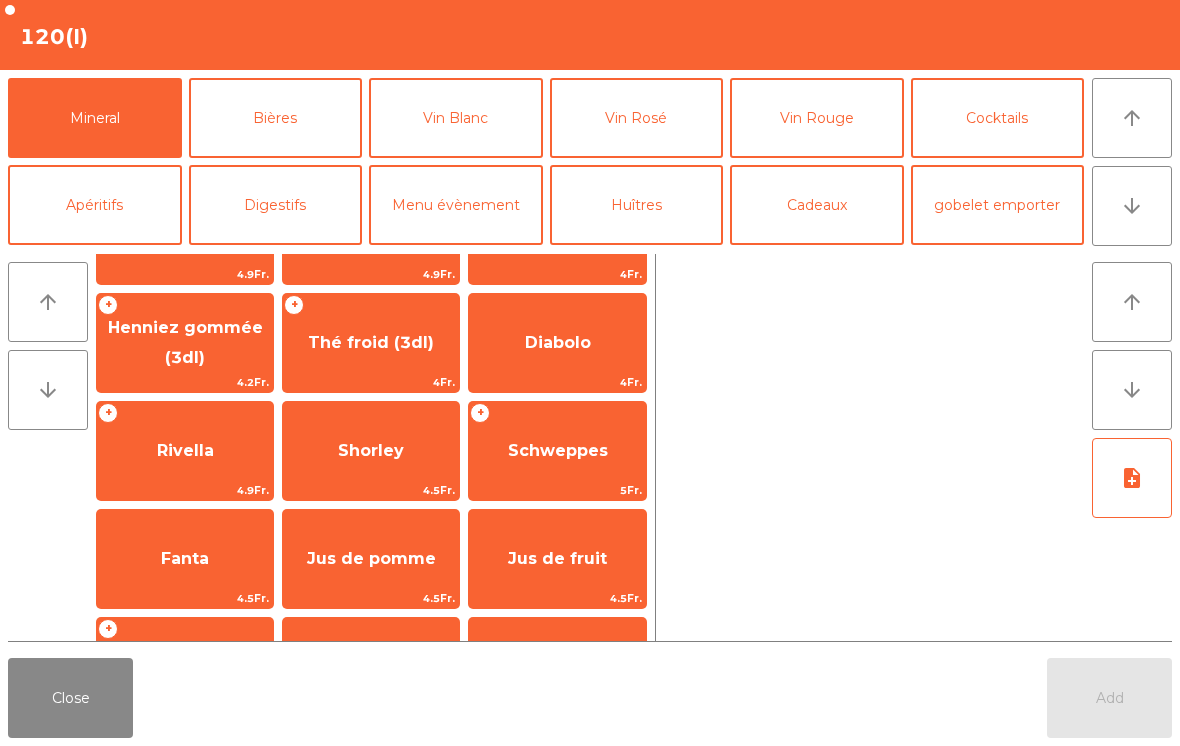 click on "Henniez gommée (3dl)" 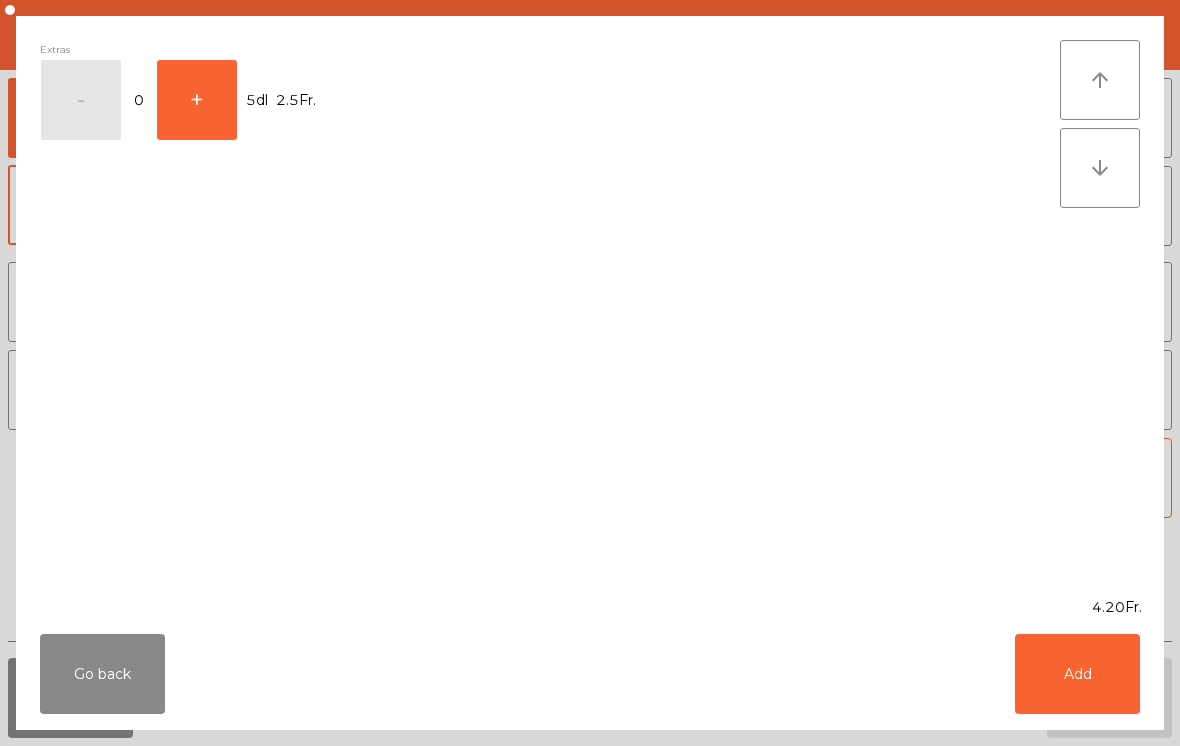 click on "+" 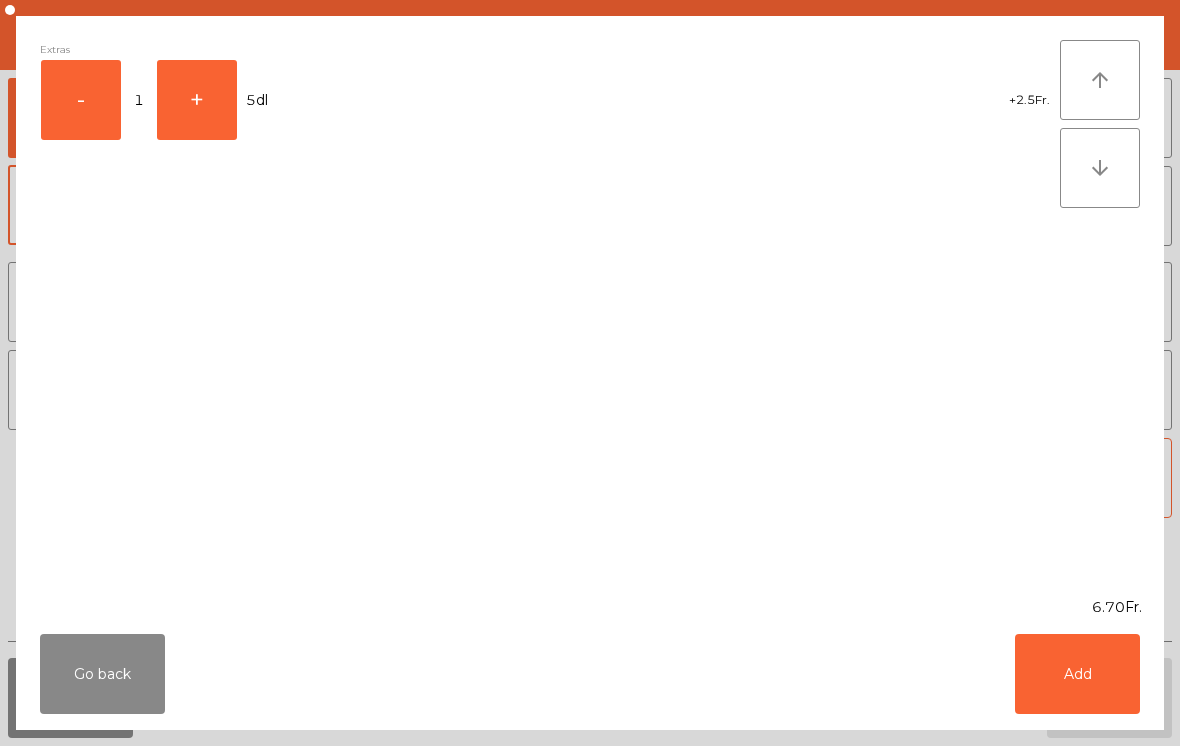 click on "Add" 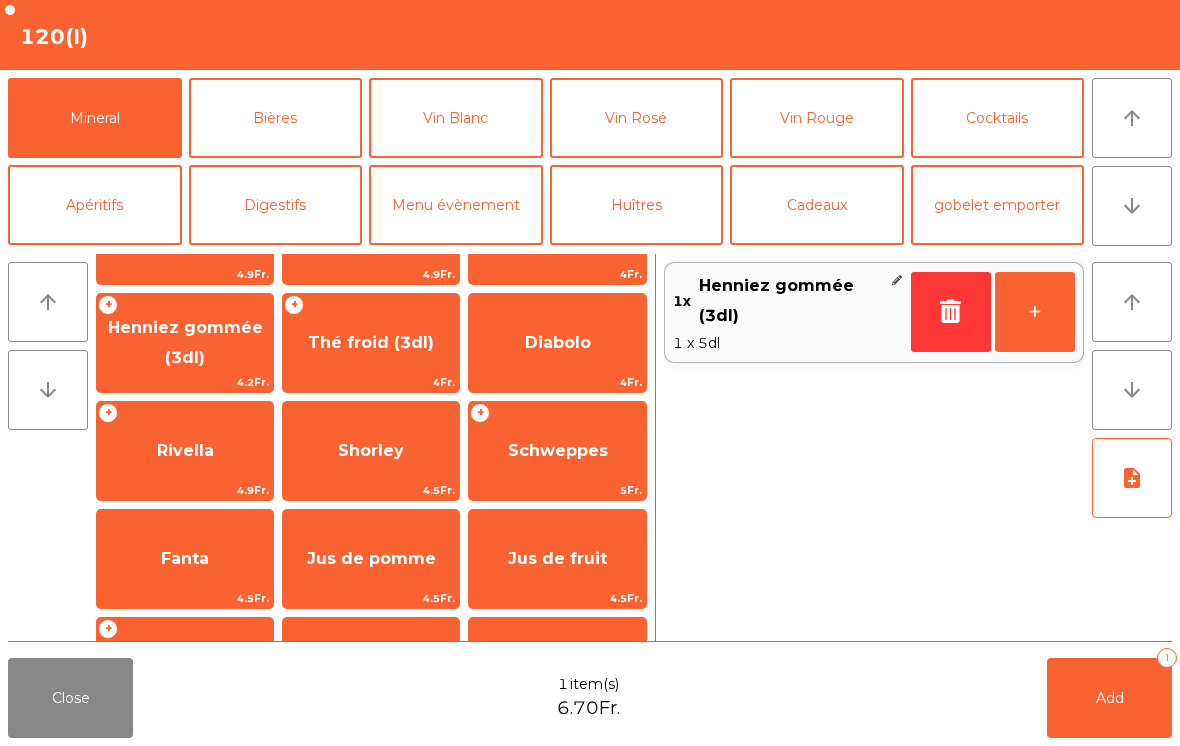 click on "Rivella" 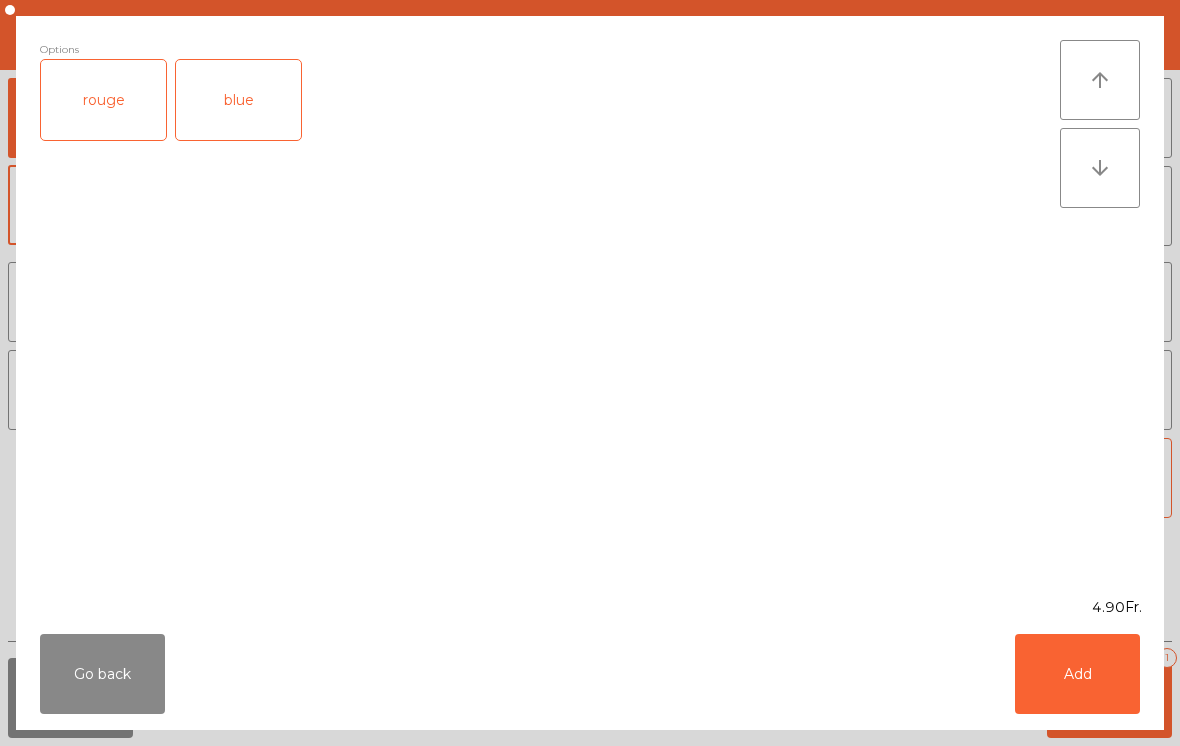 click on "rouge" 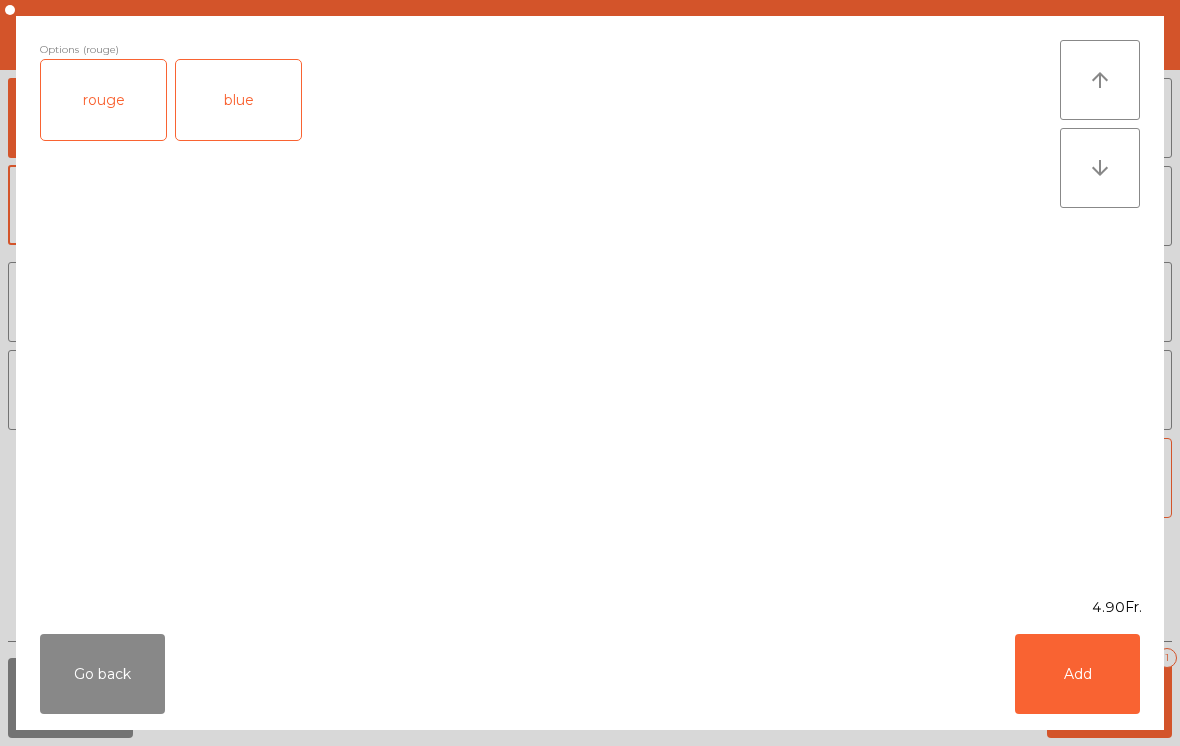 click on "Add" 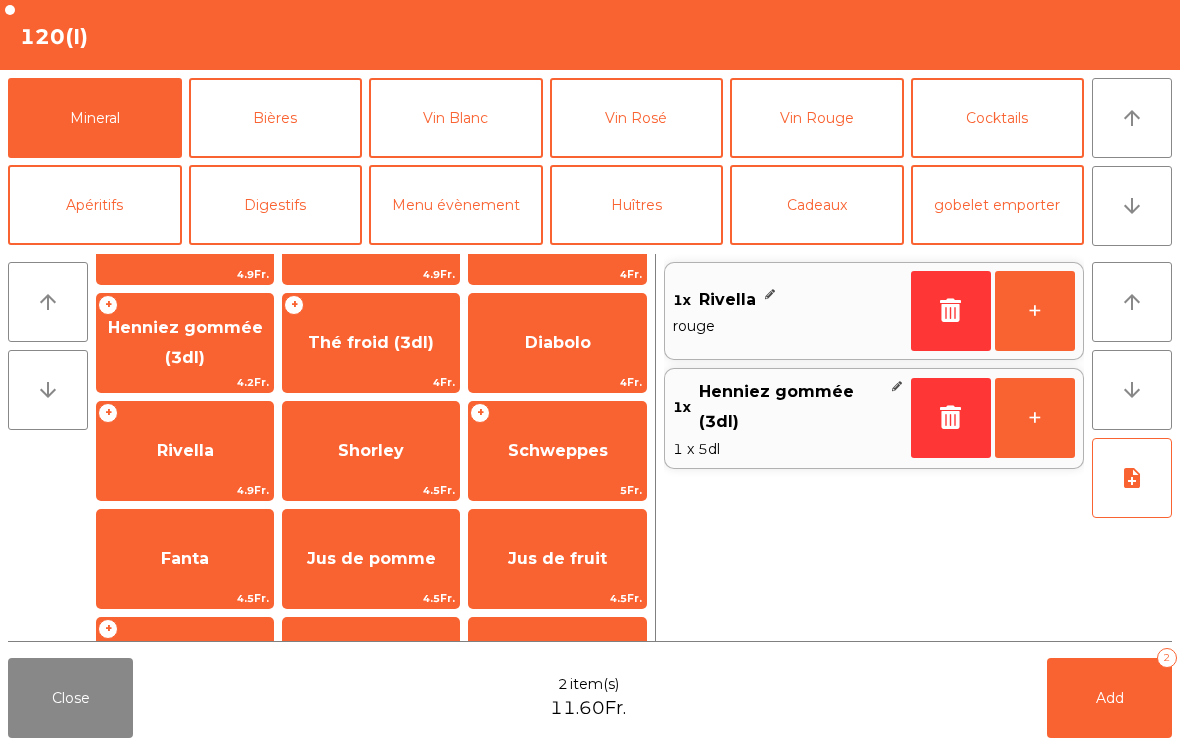 click on "Add   2" 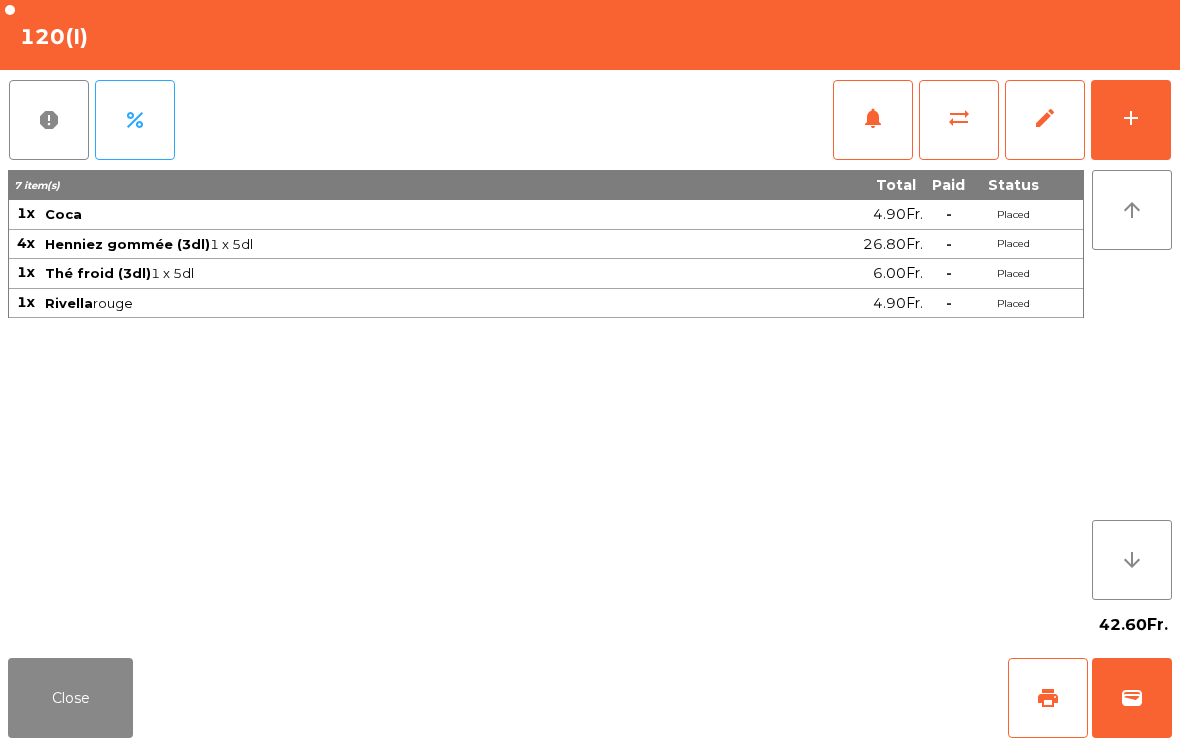 click on "Close" 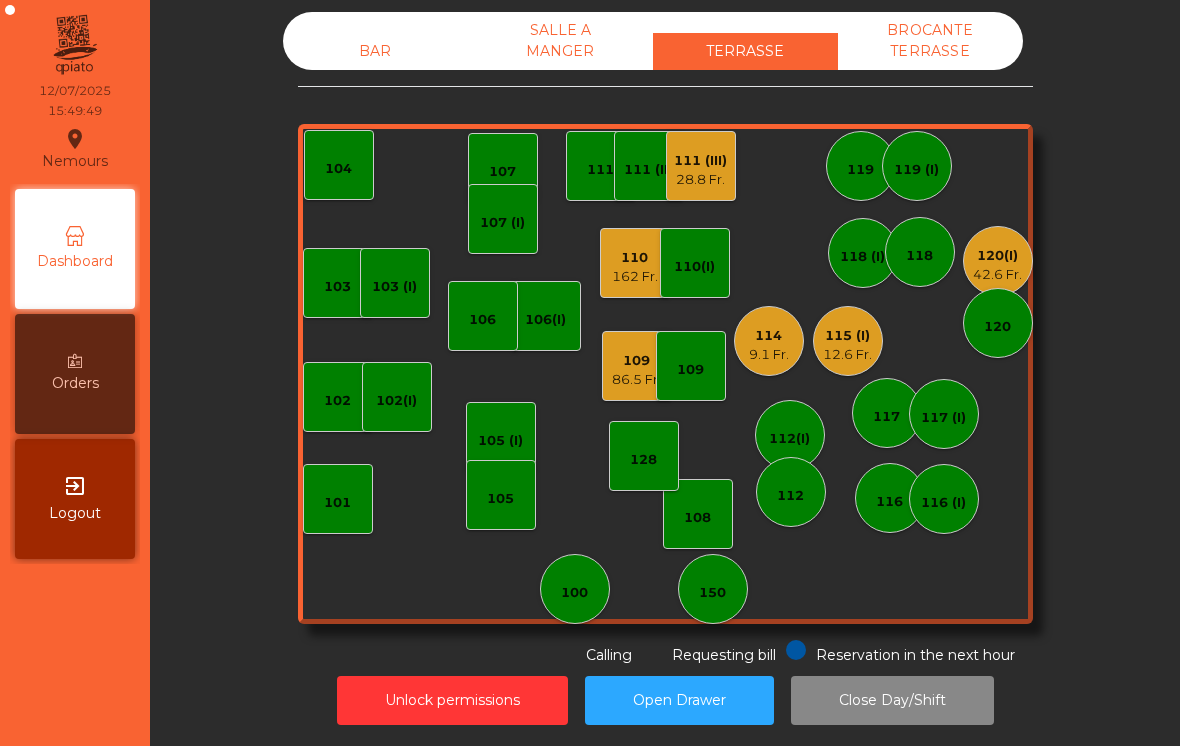 click on "9.1 Fr." 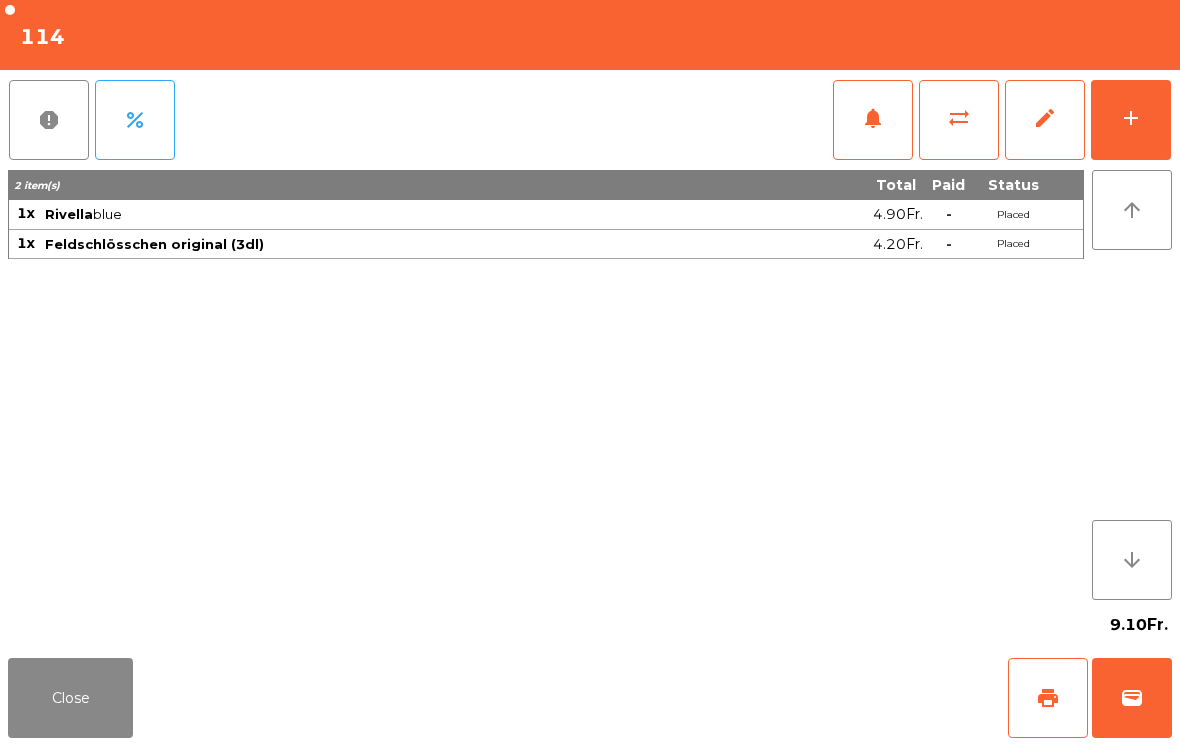 click on "Close" 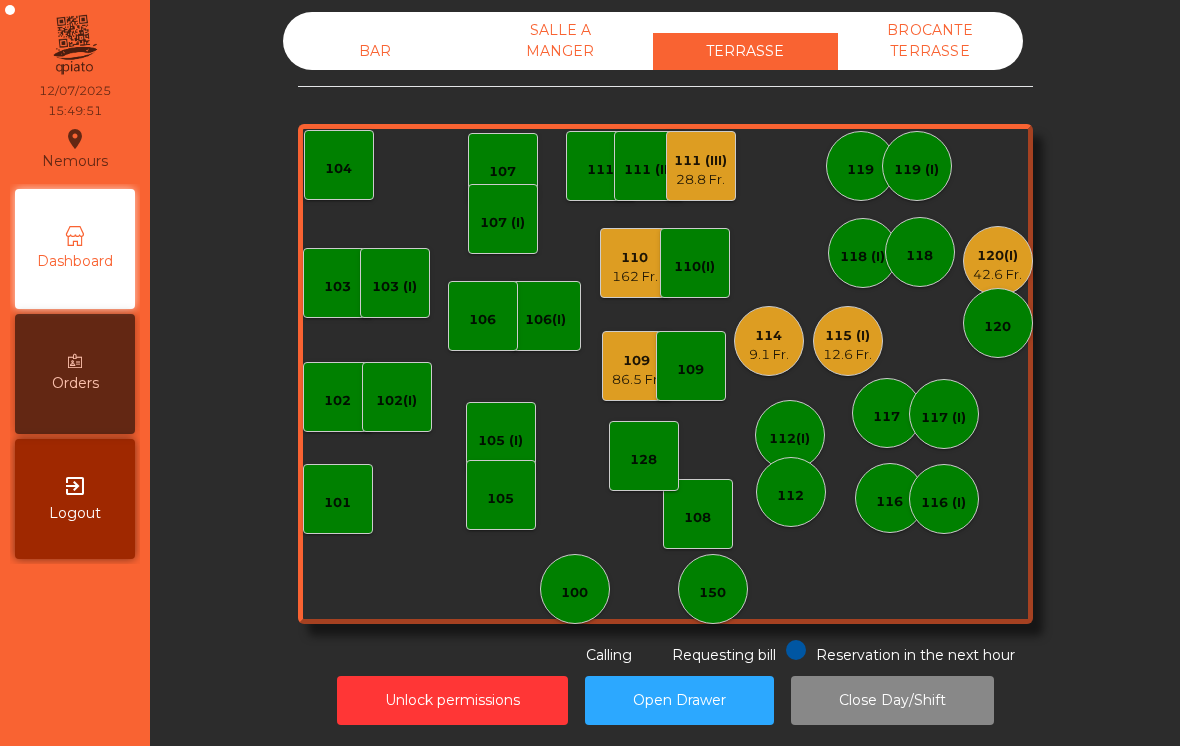 click on "115 (I)   12.6 Fr." 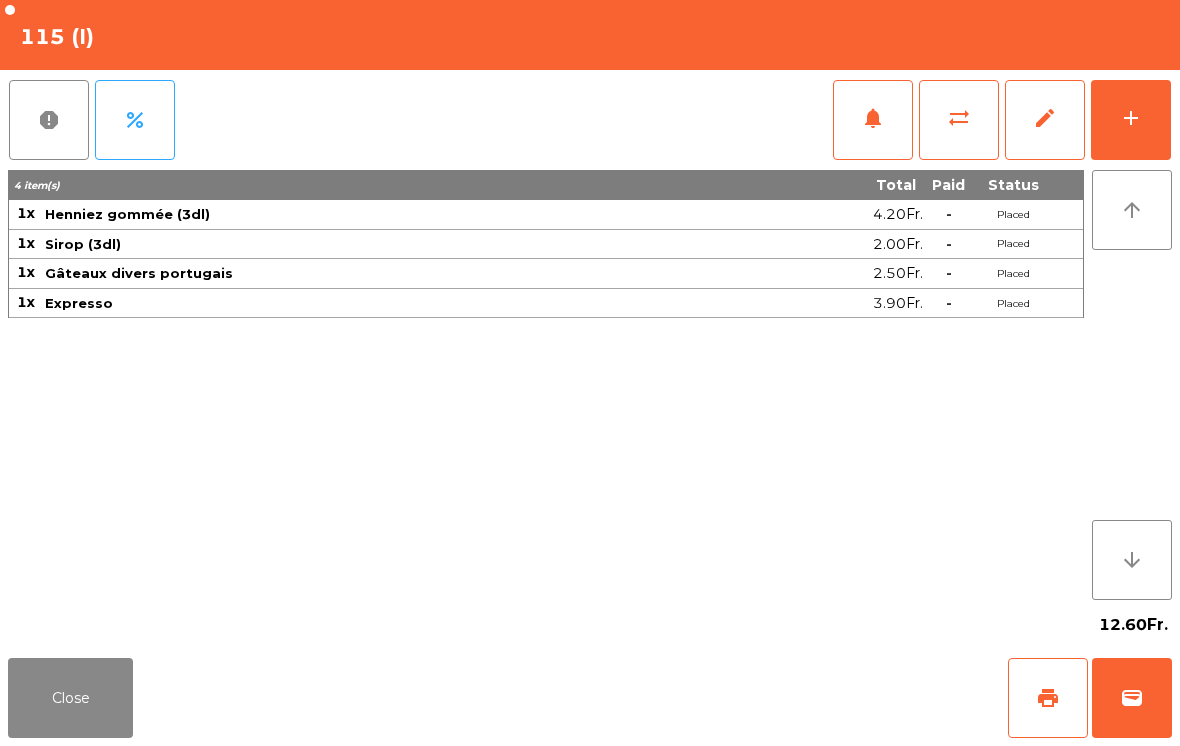 click on "print" 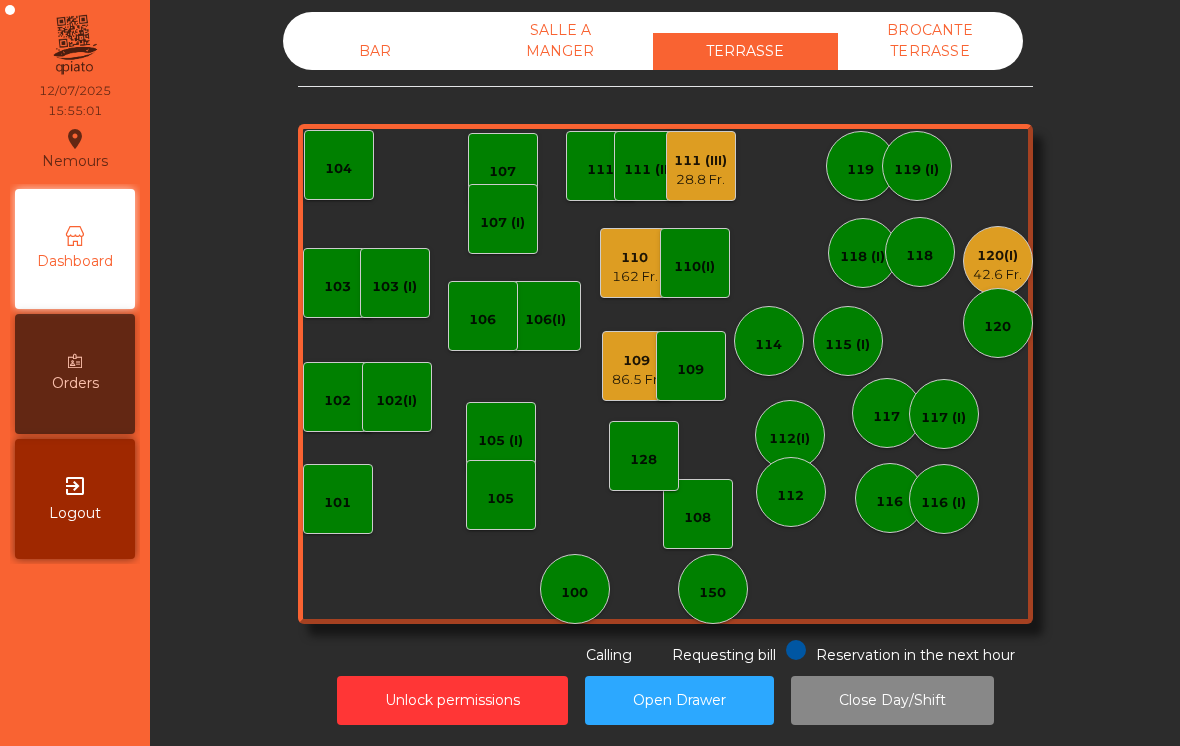 click on "110" 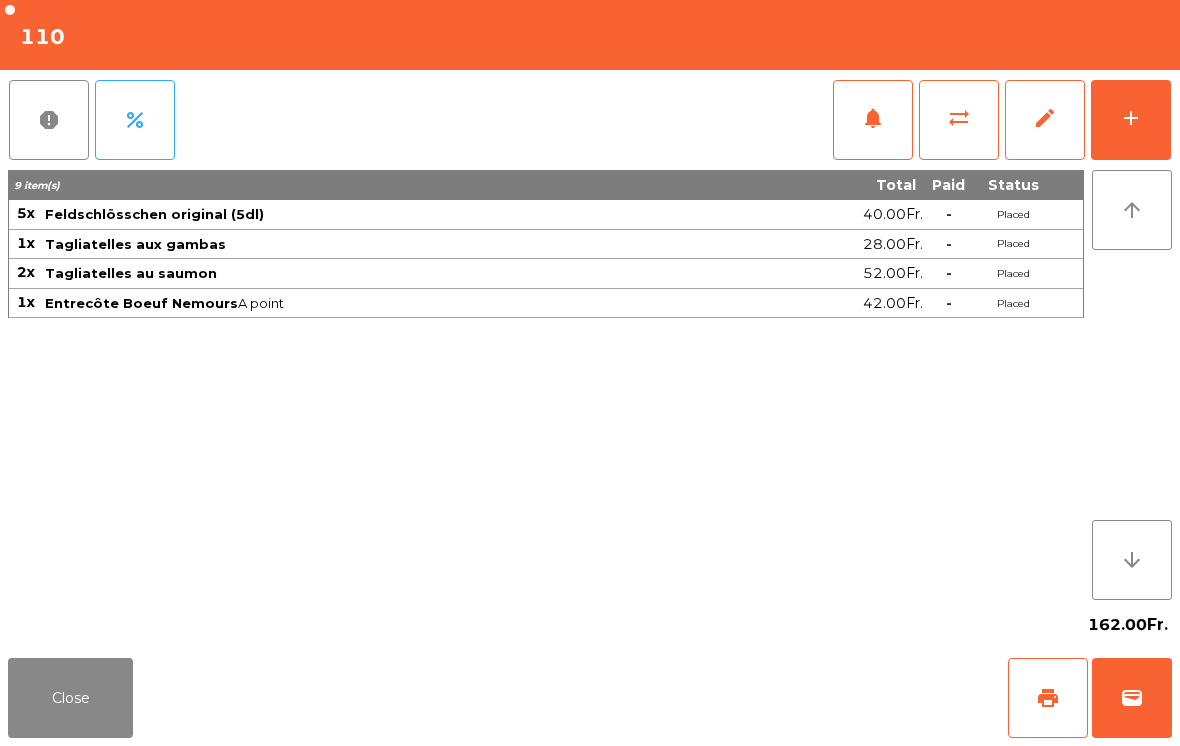 click on "add" 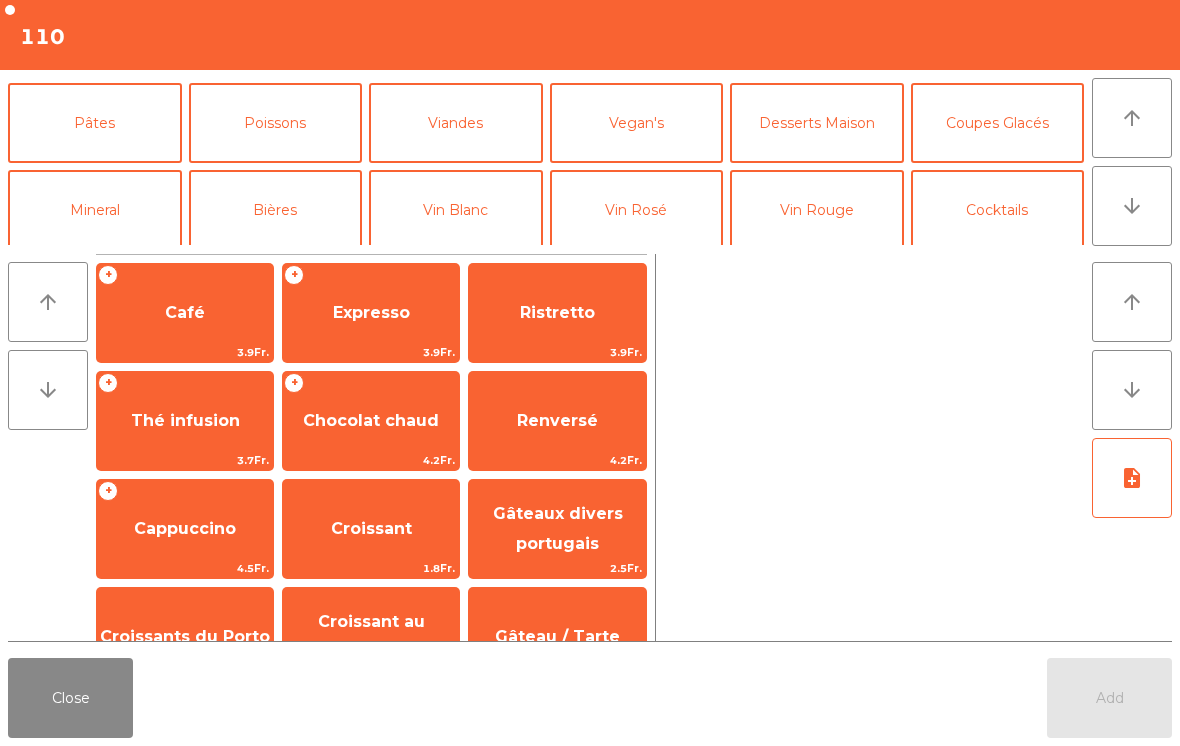 scroll, scrollTop: 88, scrollLeft: 0, axis: vertical 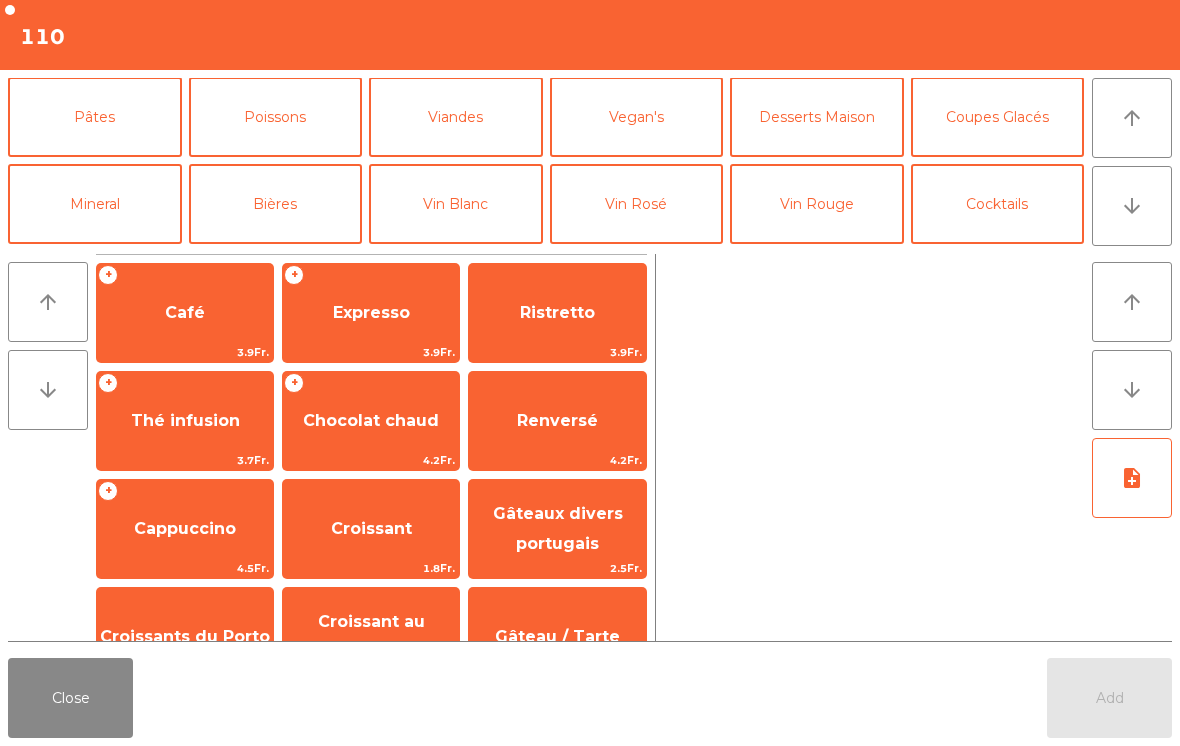 click on "Bières" 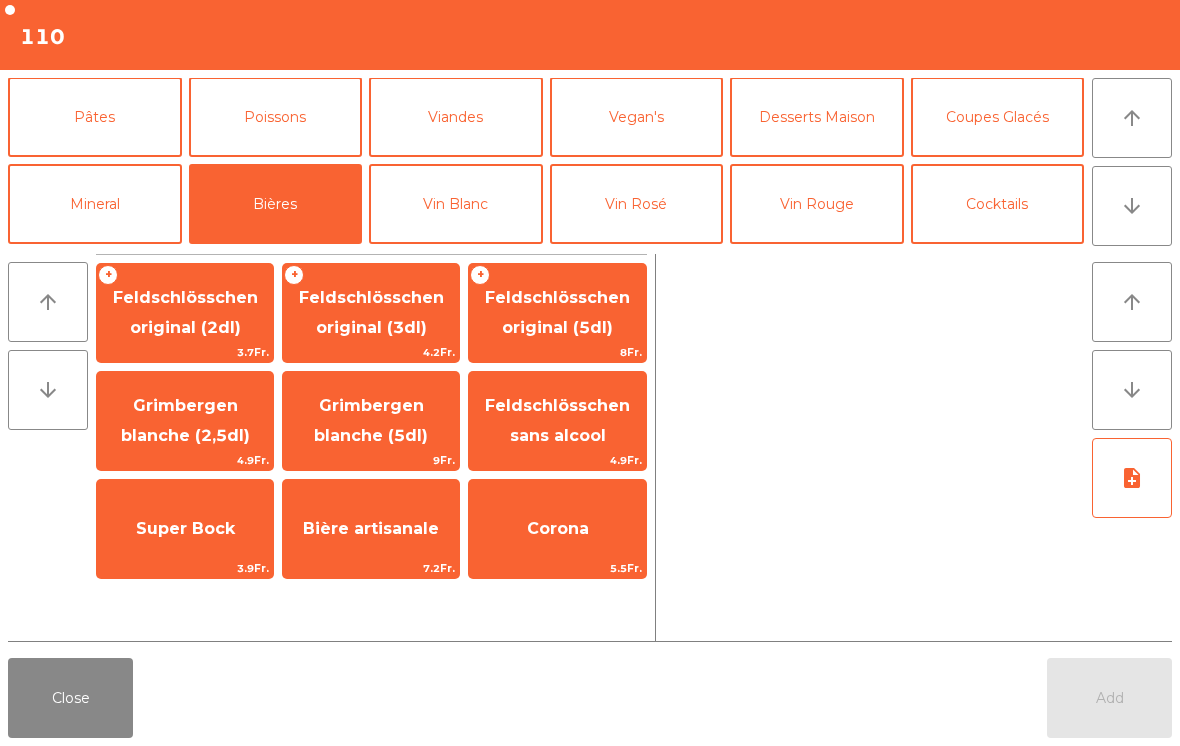 click on "4.2Fr." 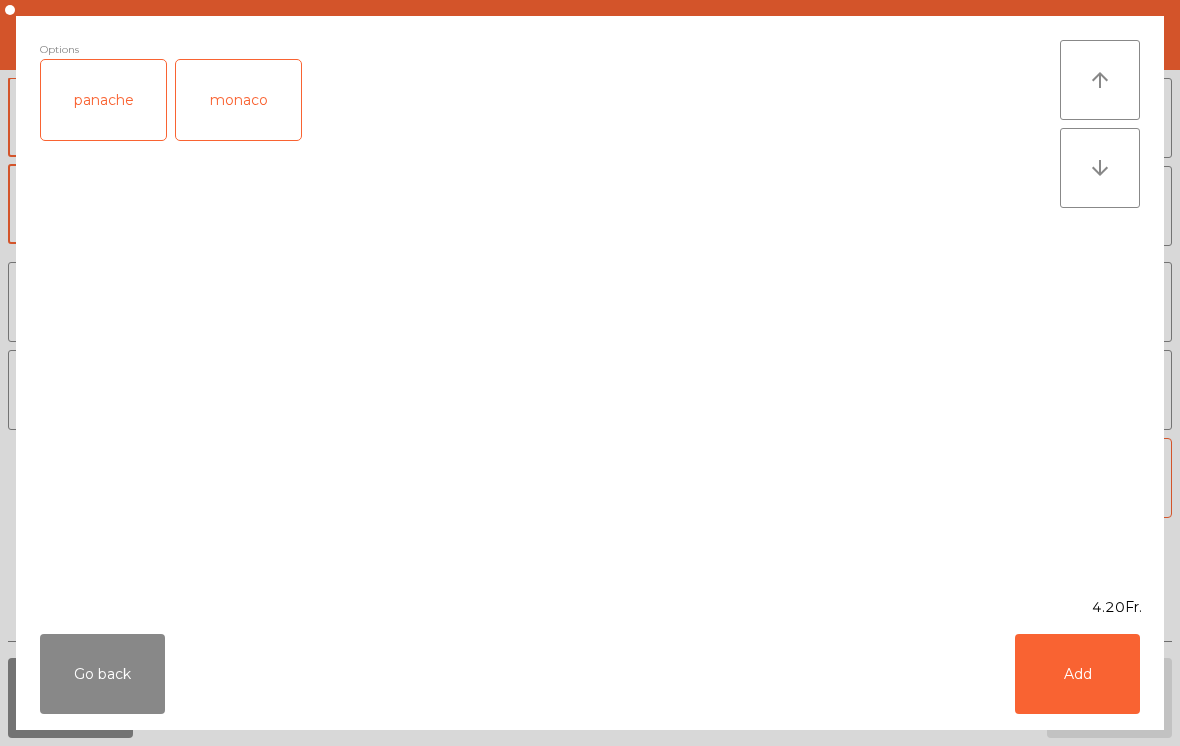 click on "Add" 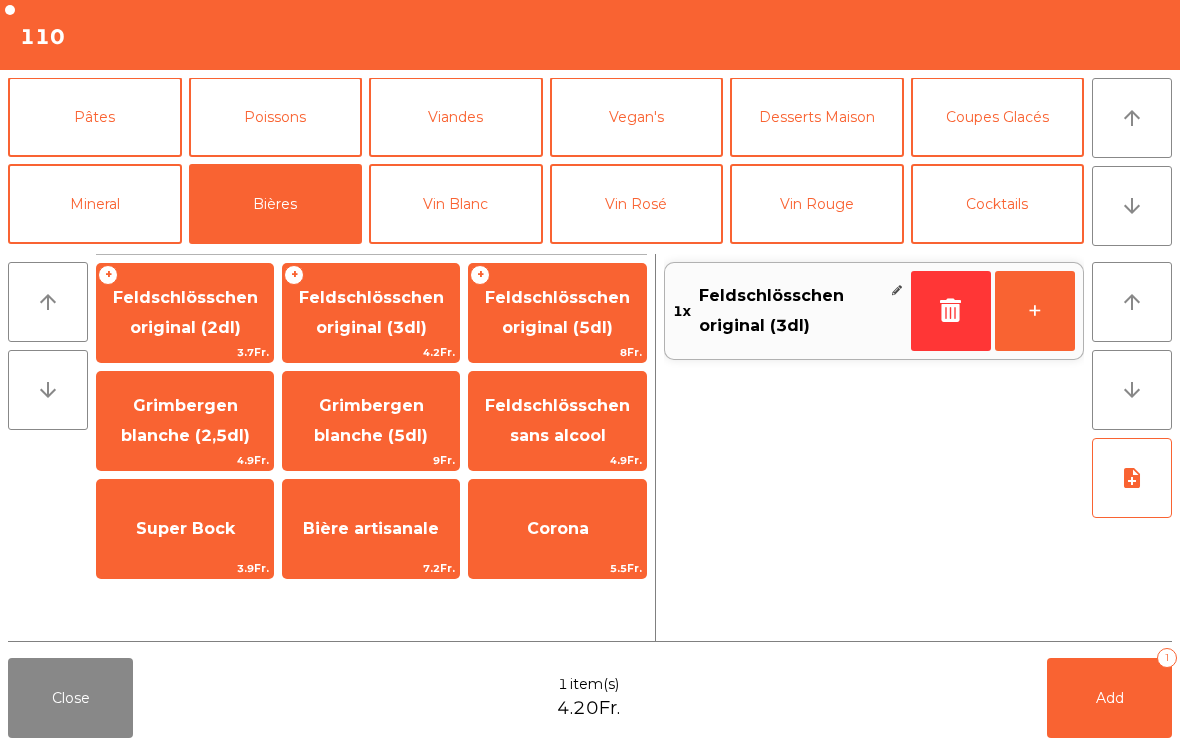 click on "+" 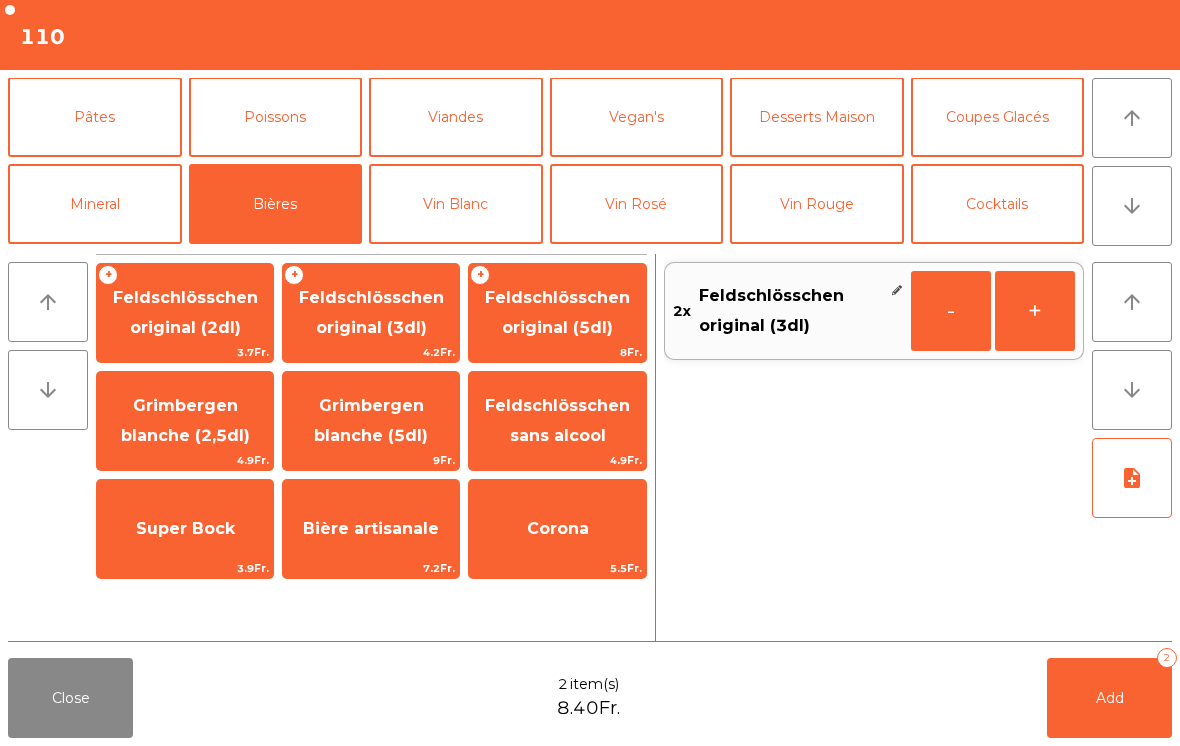 click on "+" 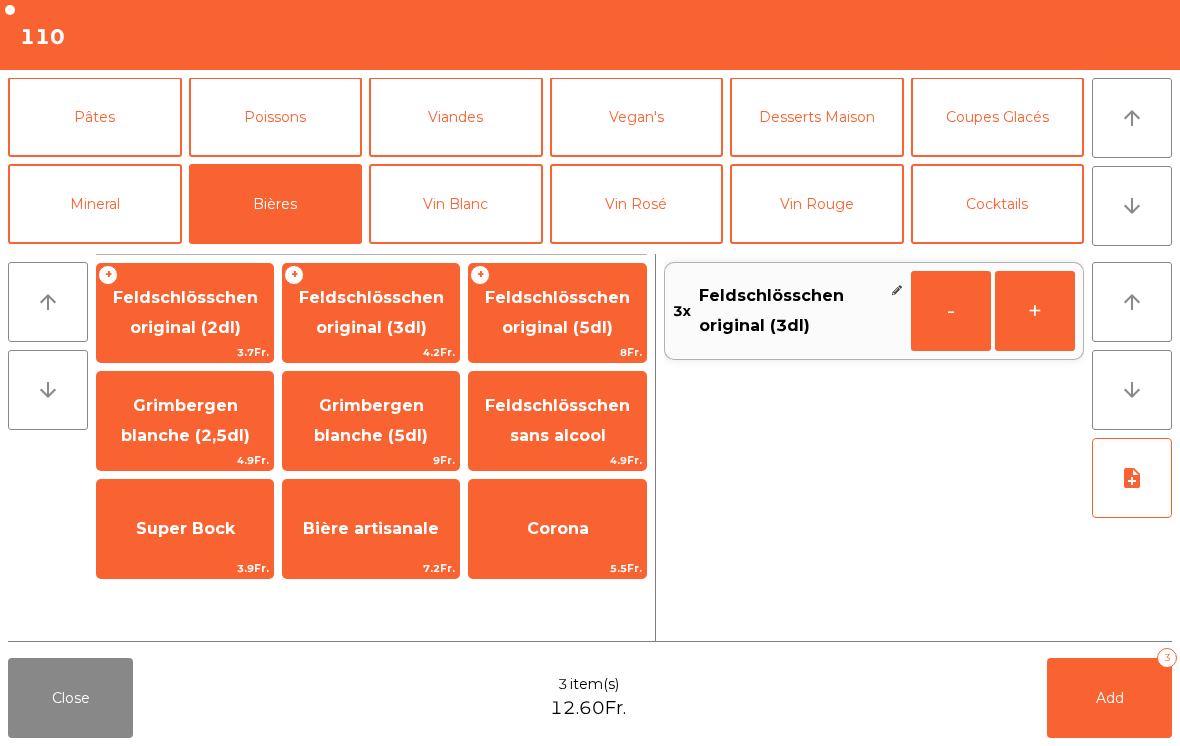 click on "+" 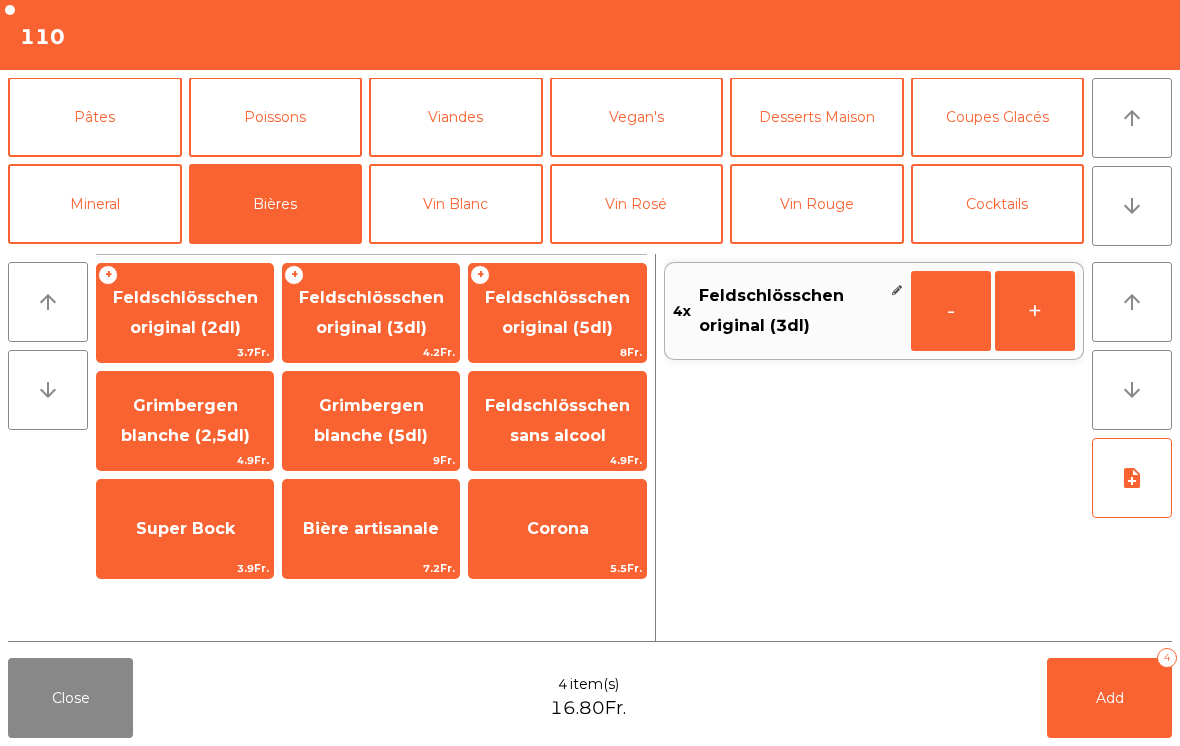 click on "+" 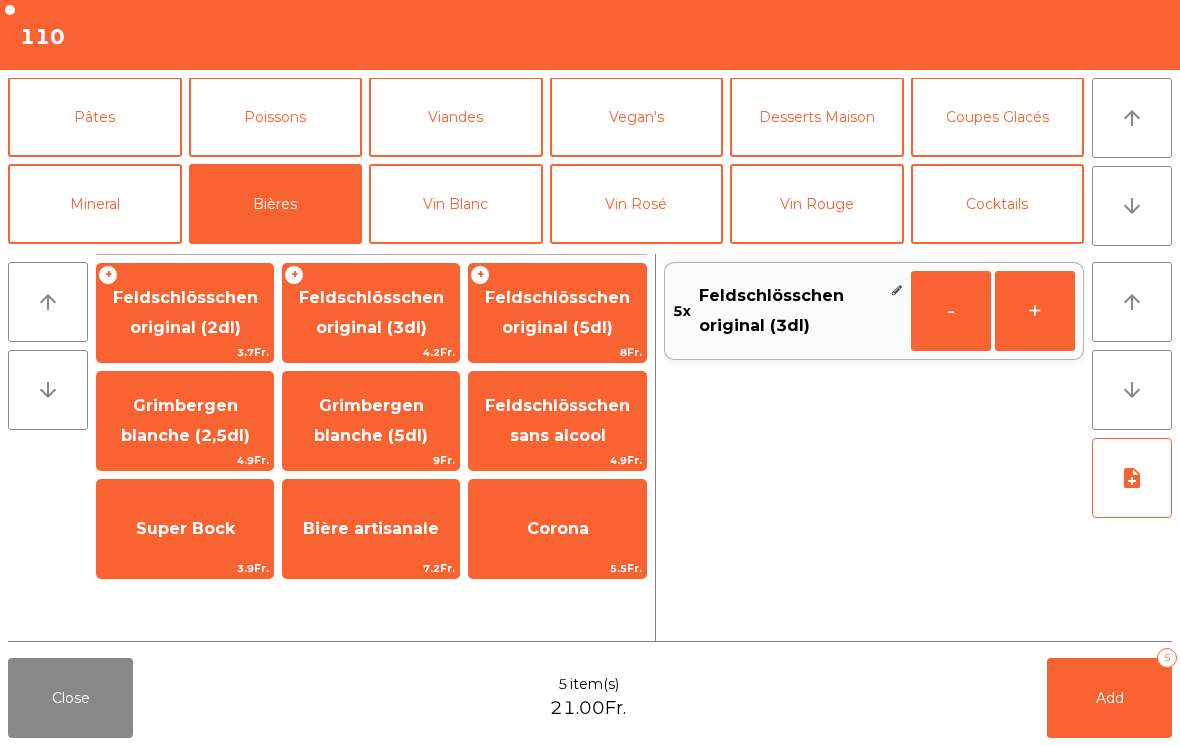 click on "Add   5" 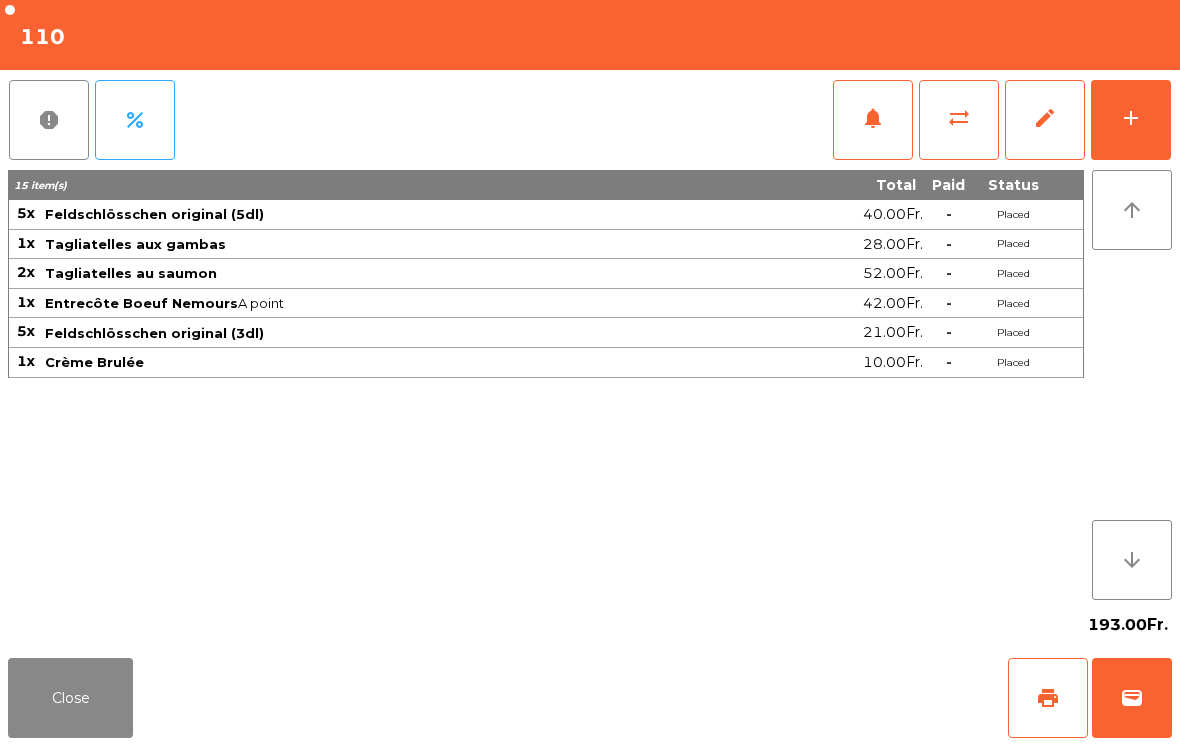 click on "Close" 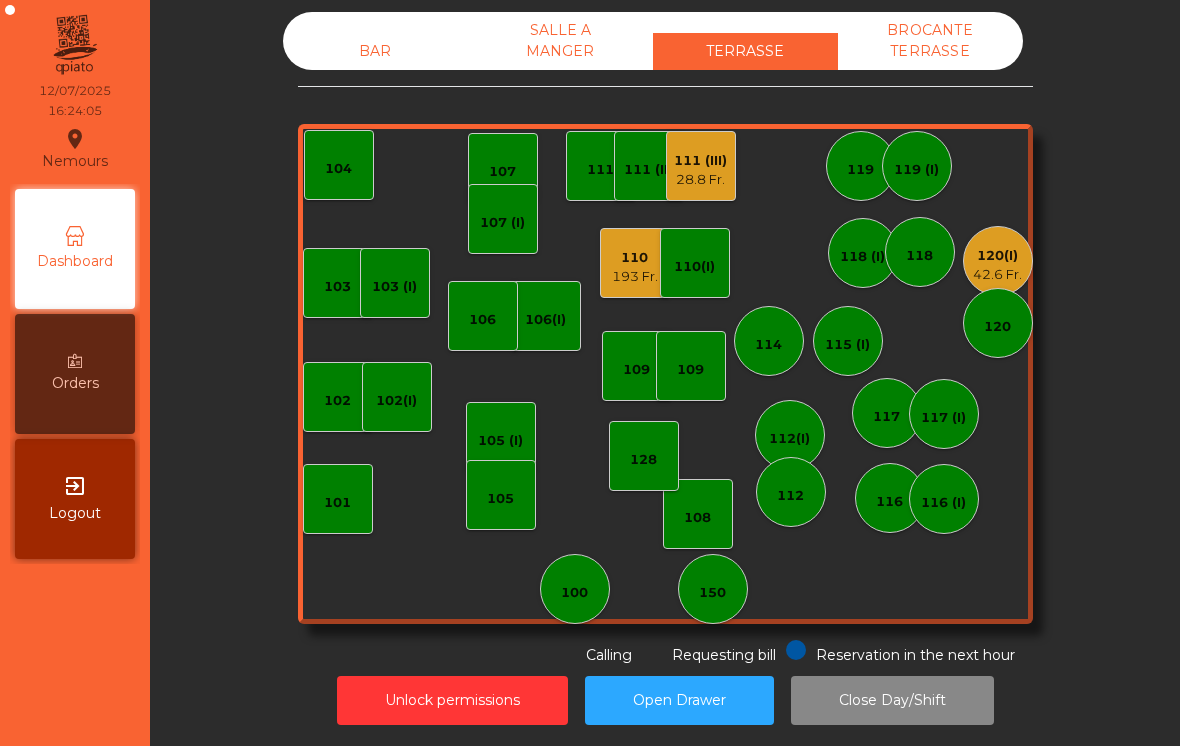 click on "110" 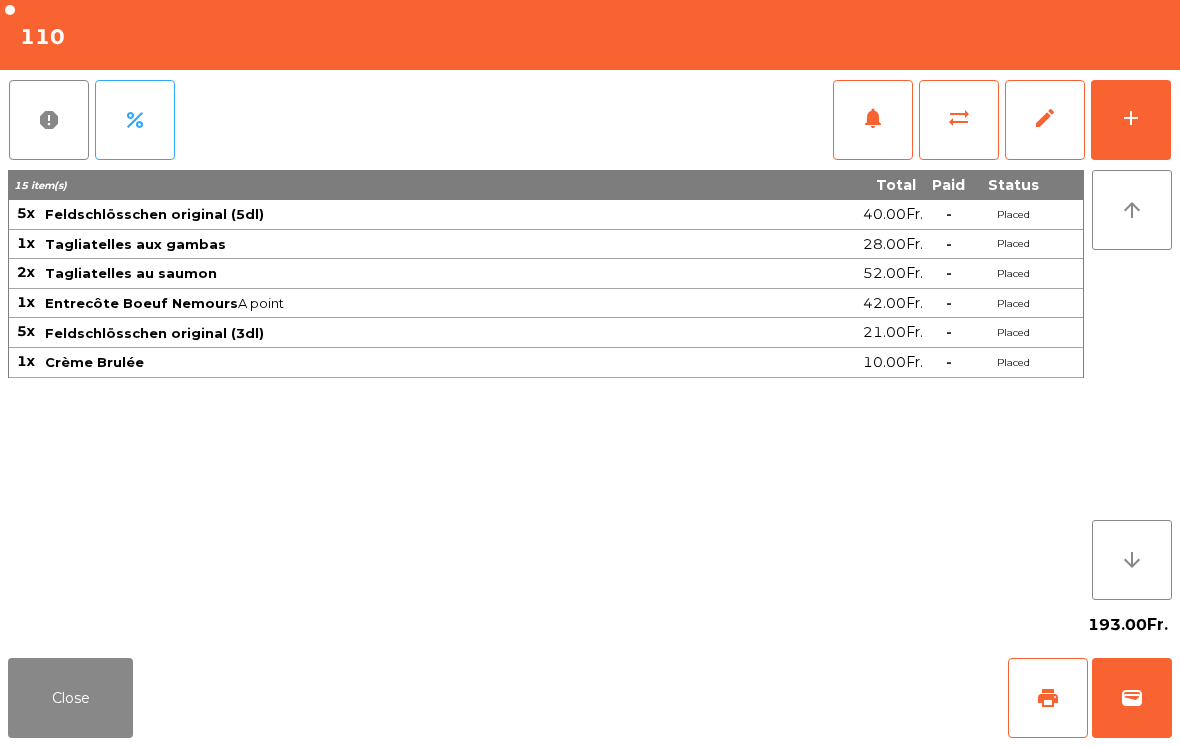 click on "Close" 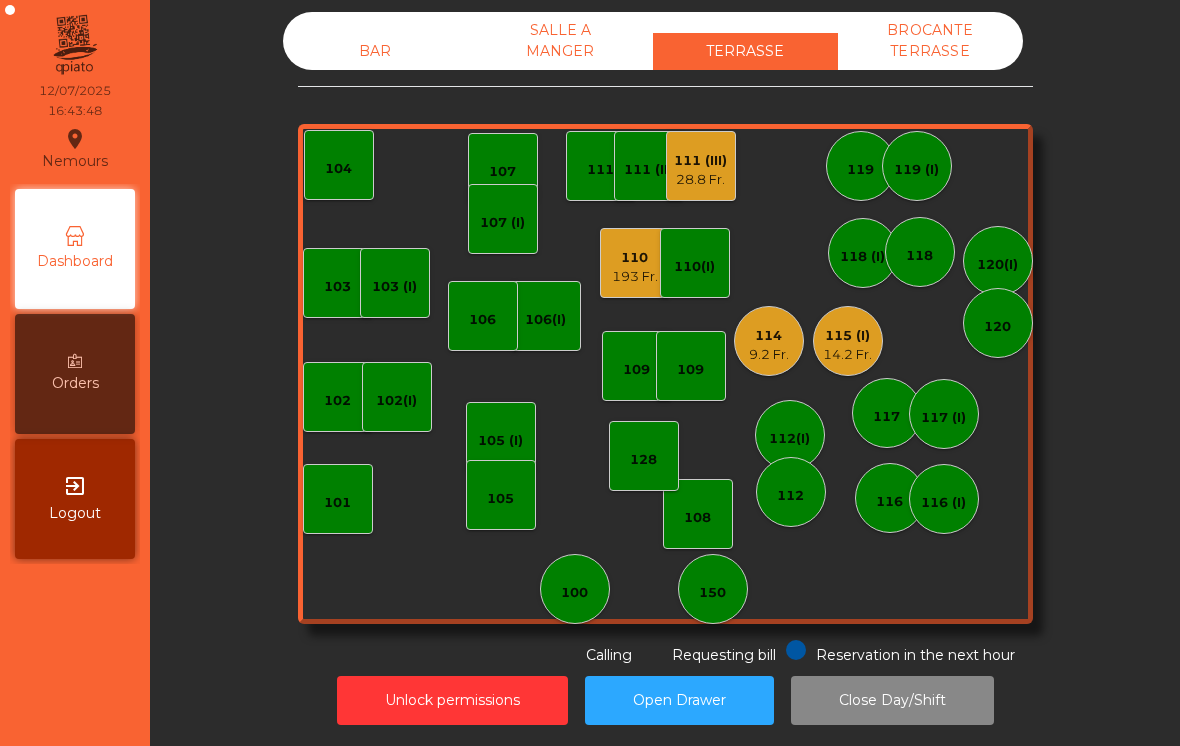 click on "110   193 Fr." 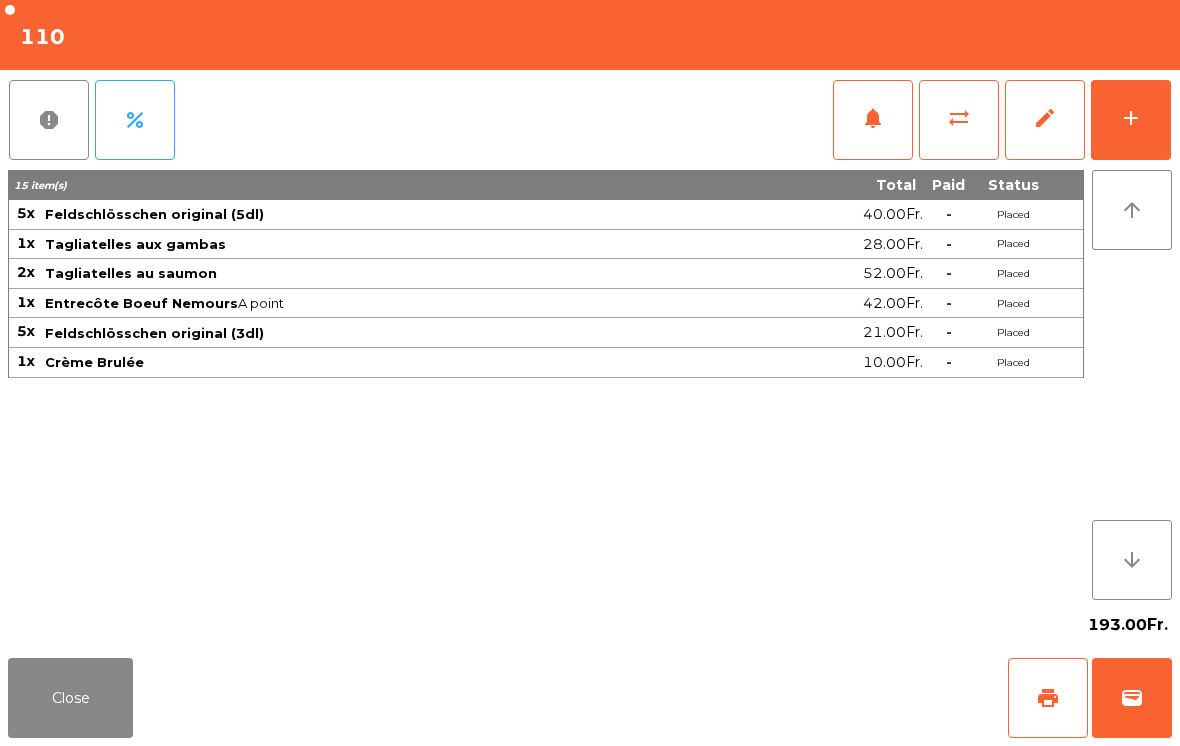 click on "sync_alt" 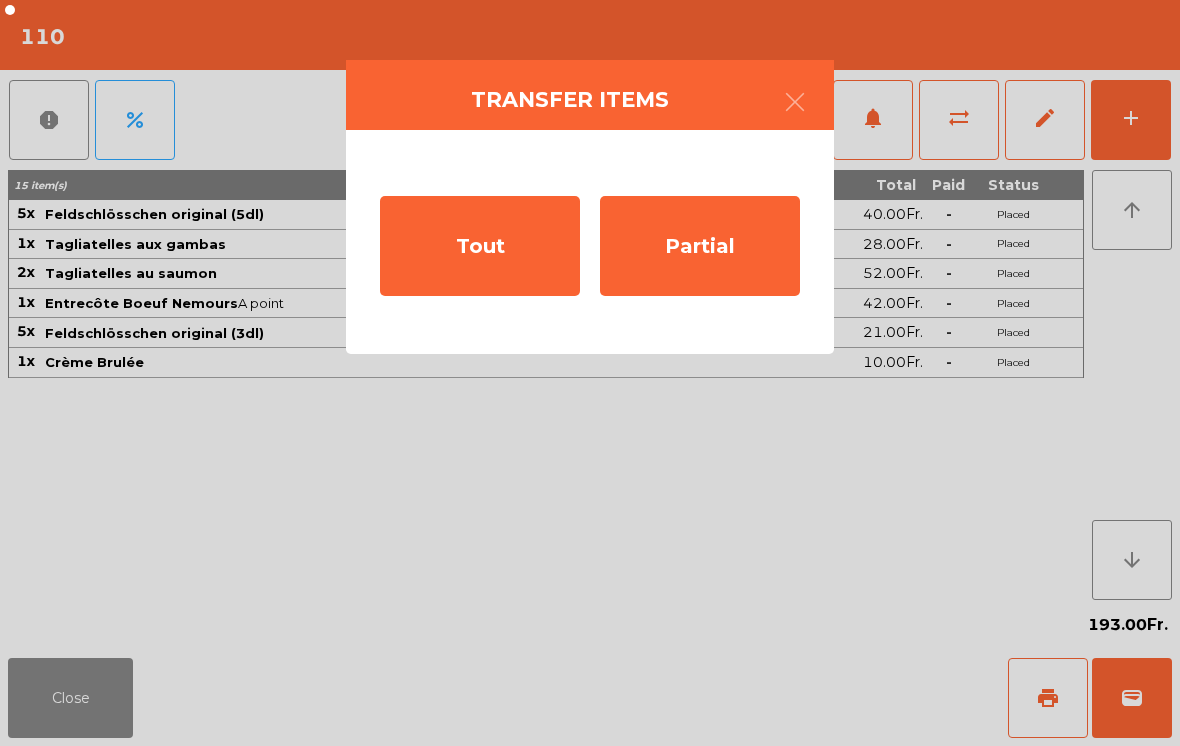 click on "Tout" 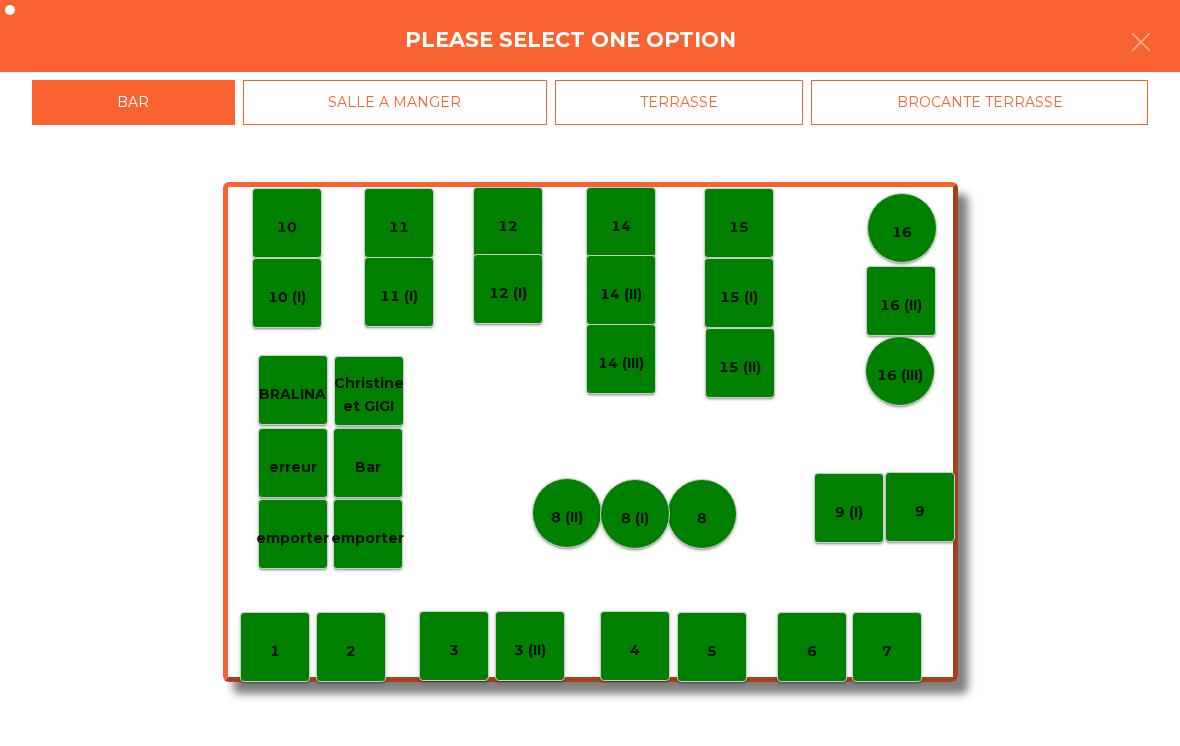 click on "SALLE A MANGER" 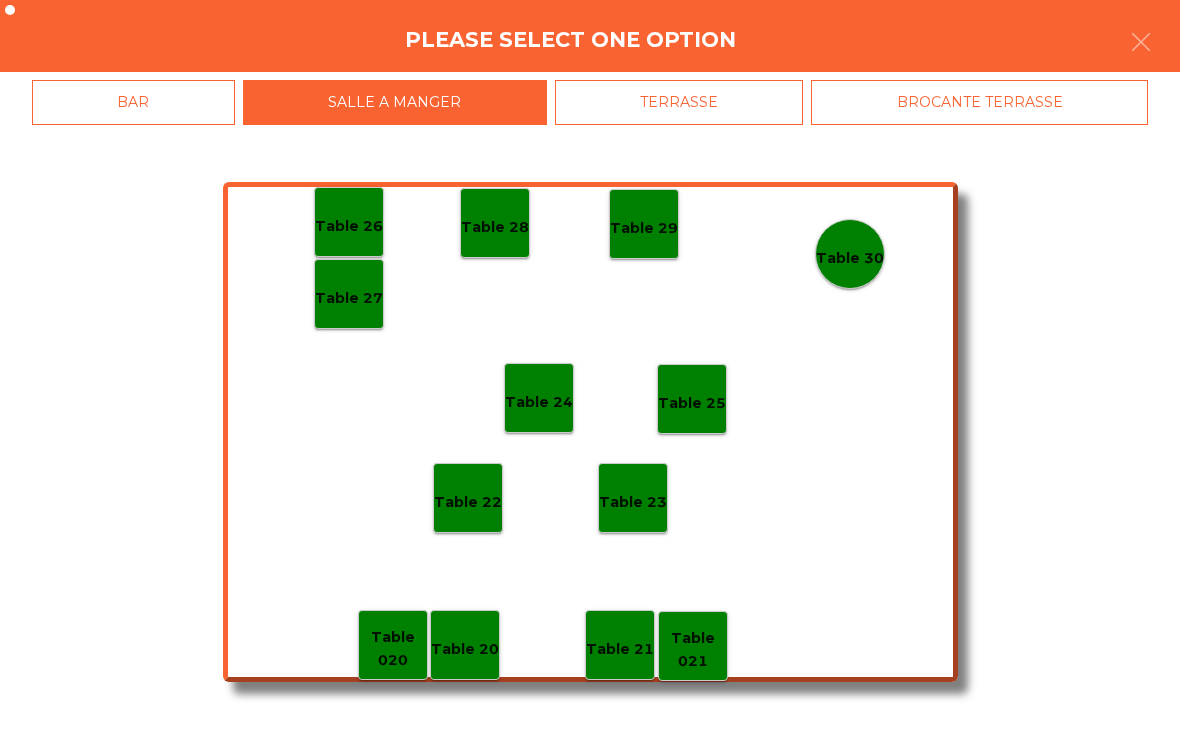 click on "BAR" 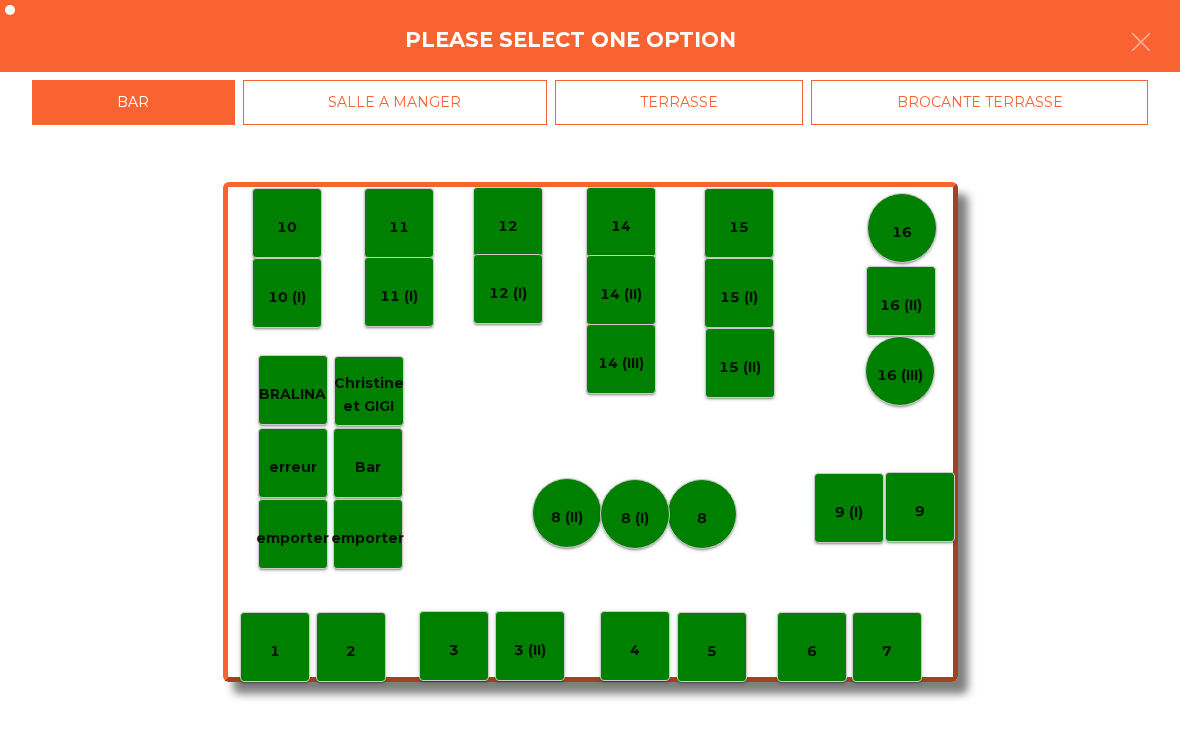 click on "1" 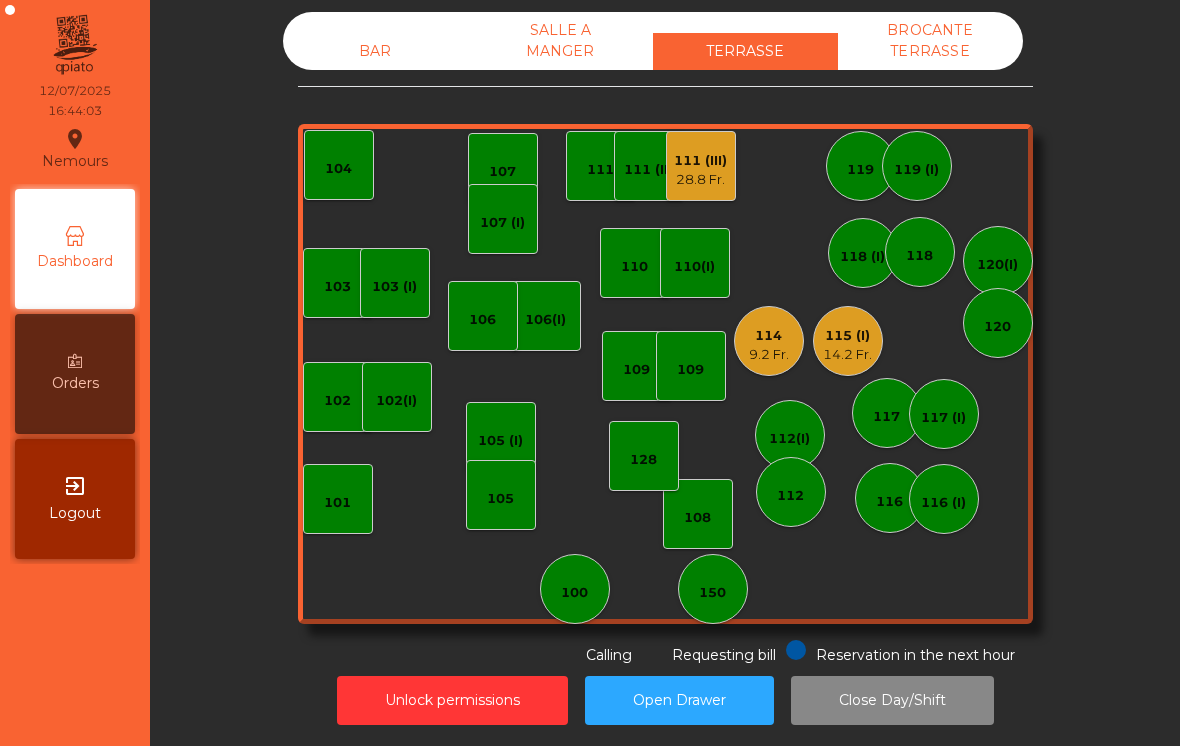 click on "BAR   SALLE A MANGER   TERRASSE   BROCANTE TERRASSE   103    102    101   102(I)   106(I)    104   105 (I)   108    105    107   100   150   110   107 (I)   103 (I)   128   116   116 (I)   109   106   111   111 (II)   111 (III)   28.8 Fr.   117   117 (I)   118 (I)   119   119 (I)   115 (I)   14.2 Fr.   112(I)   112   114   9.2 Fr.   110(I)   118   120(I)   120   109  Reservation in the next hour Requesting bill Calling" 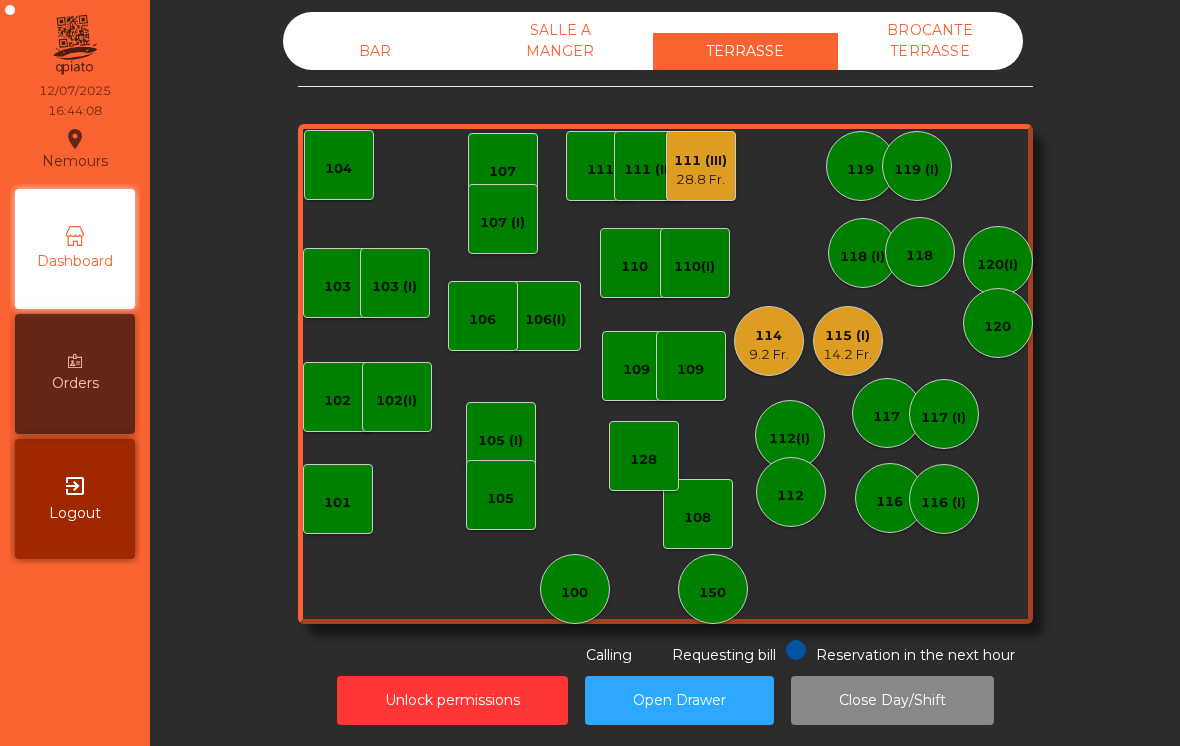 click on "111 (III)" 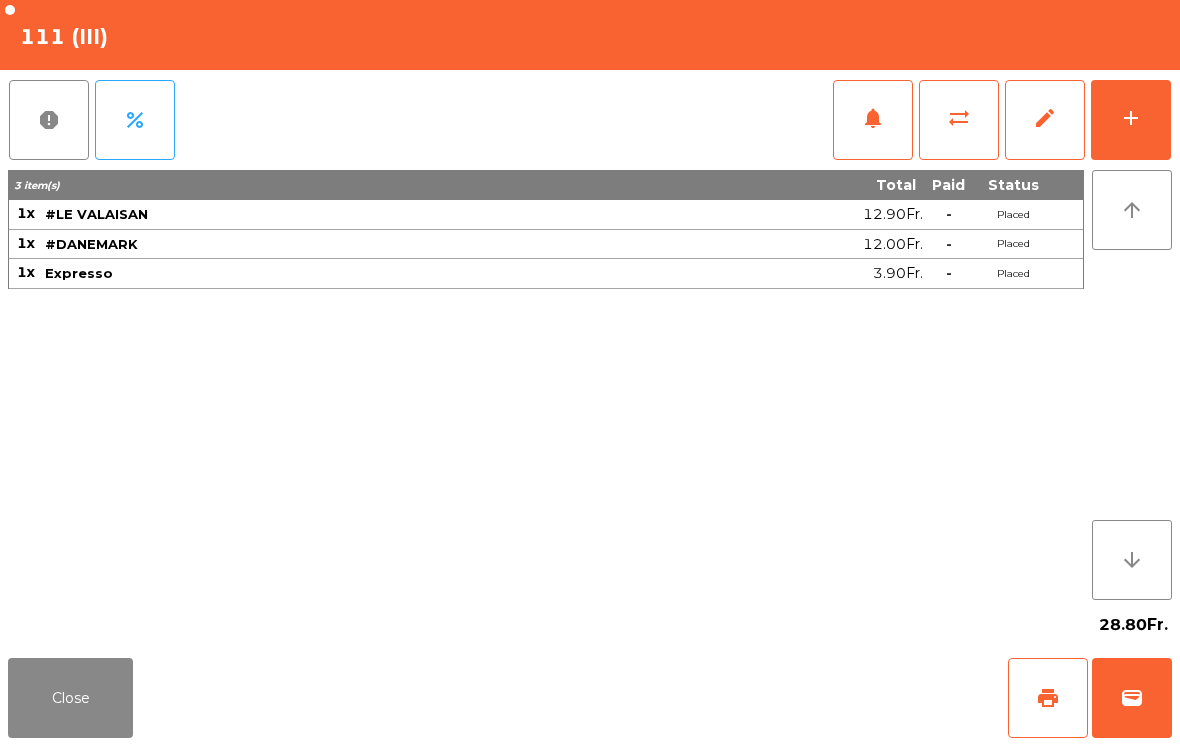 click on "wallet" 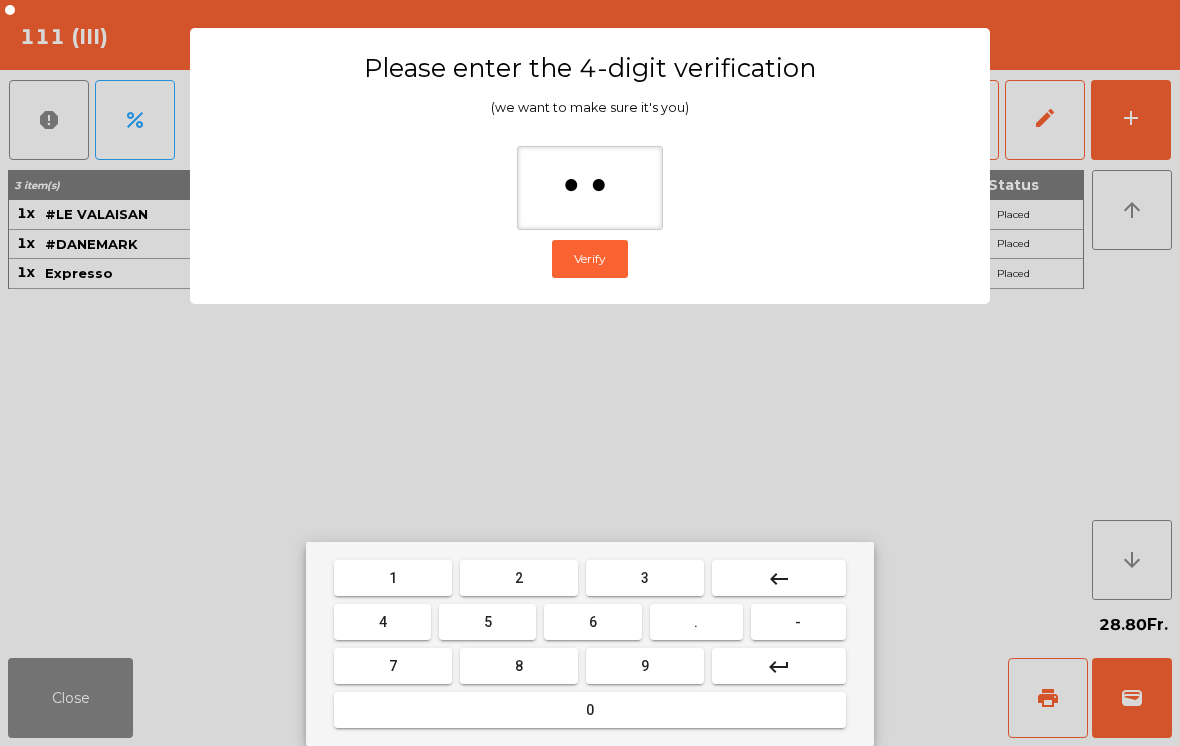 type on "***" 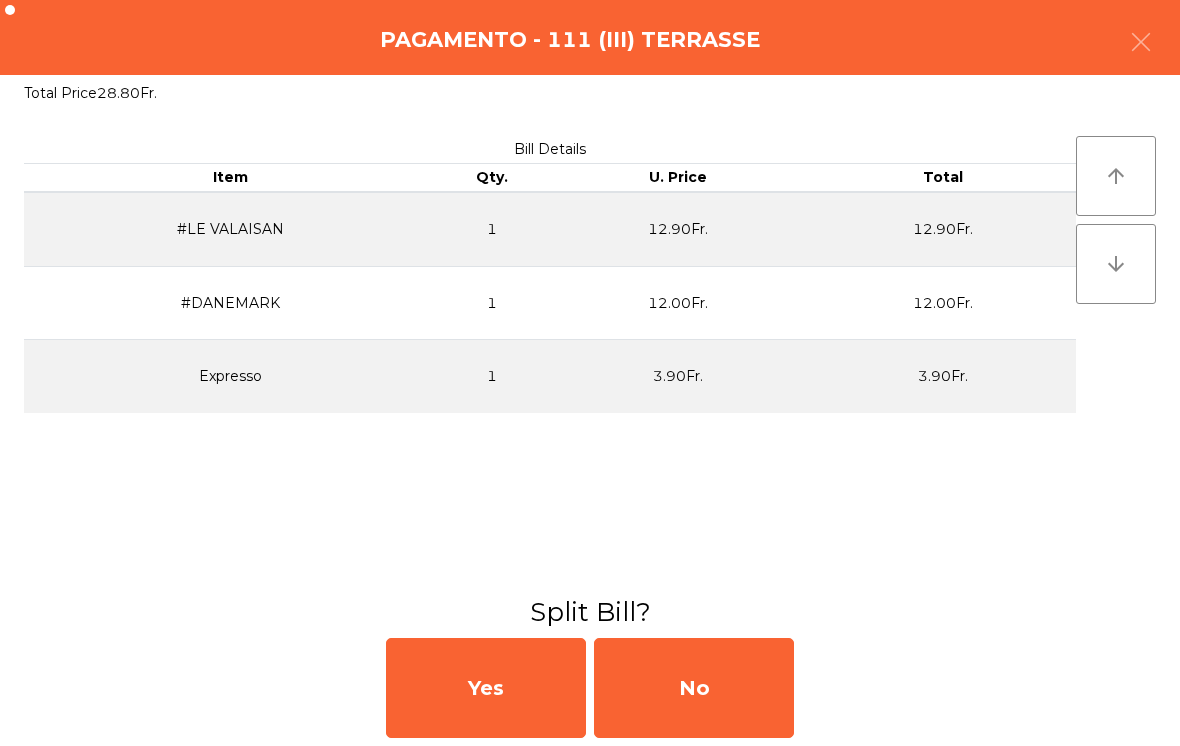 click on "No" 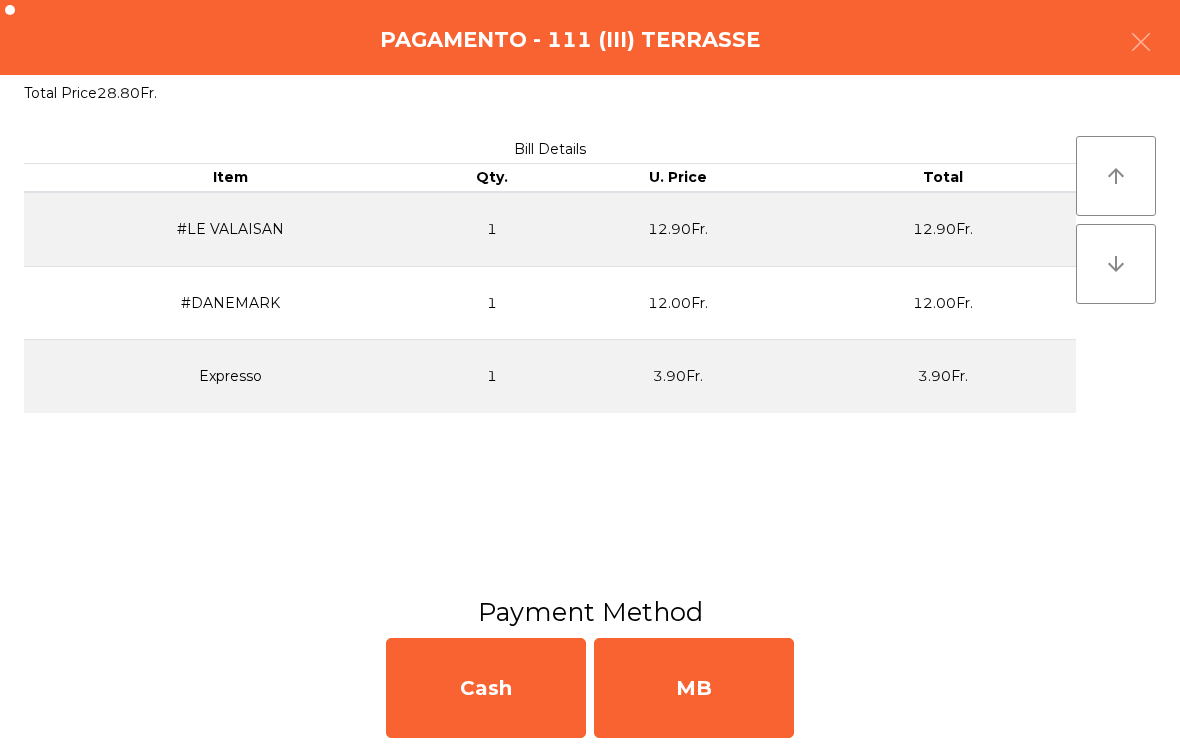 click on "MB" 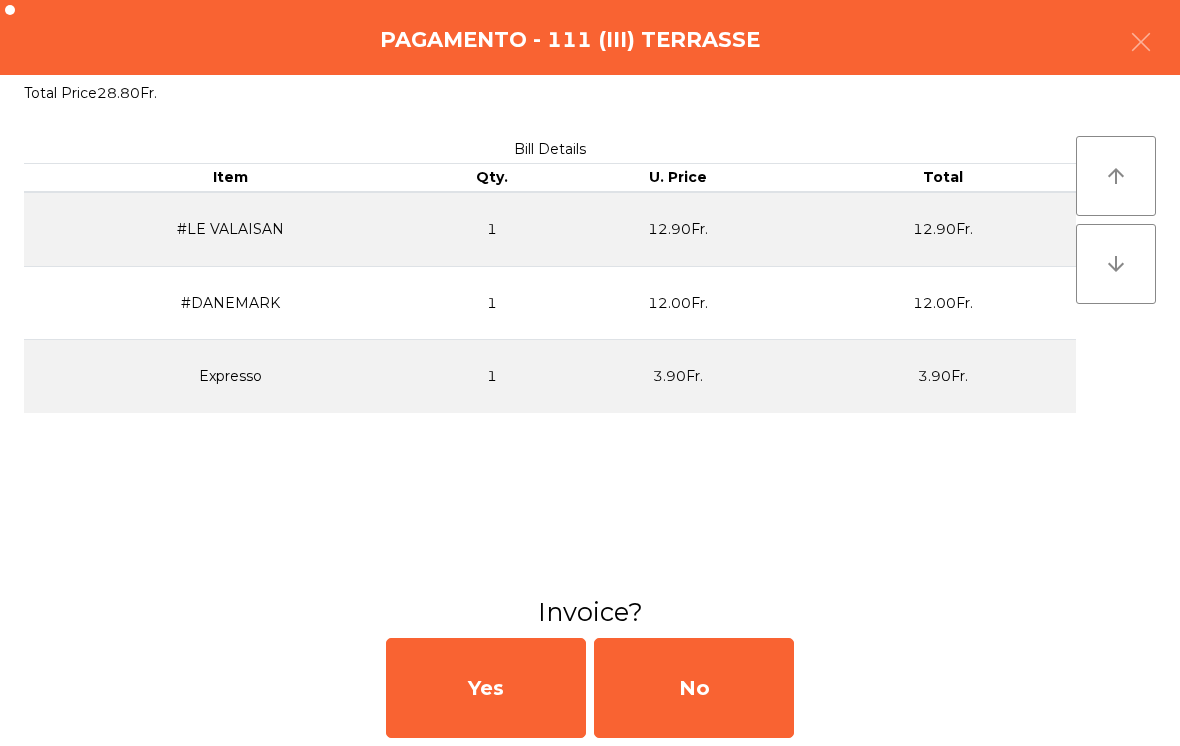click on "No" 